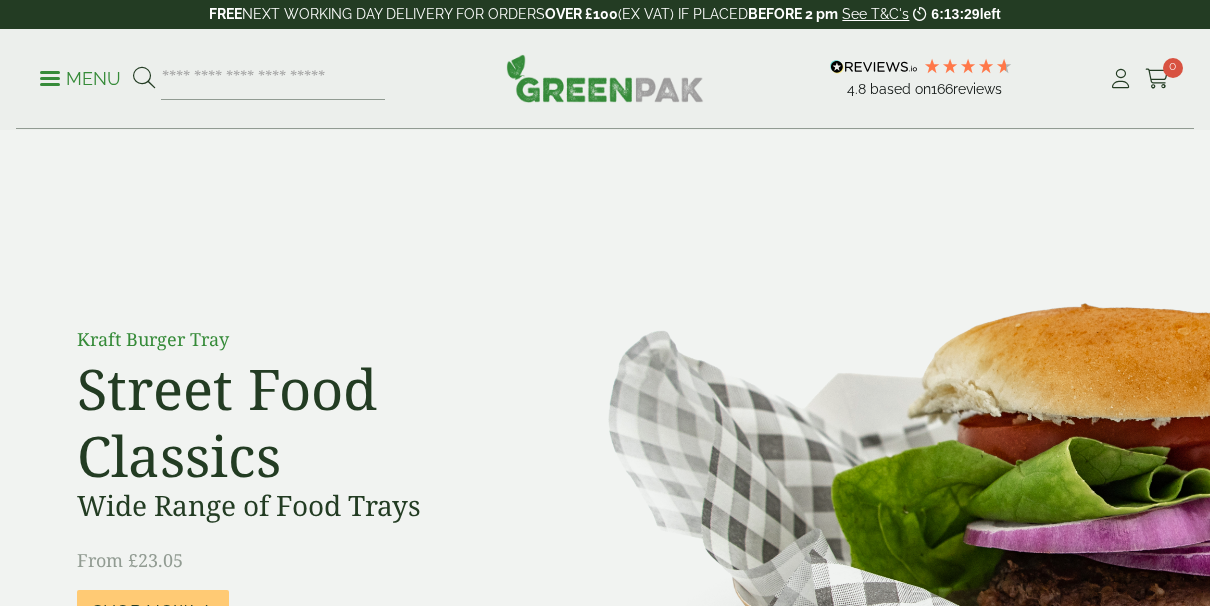 scroll, scrollTop: 0, scrollLeft: 0, axis: both 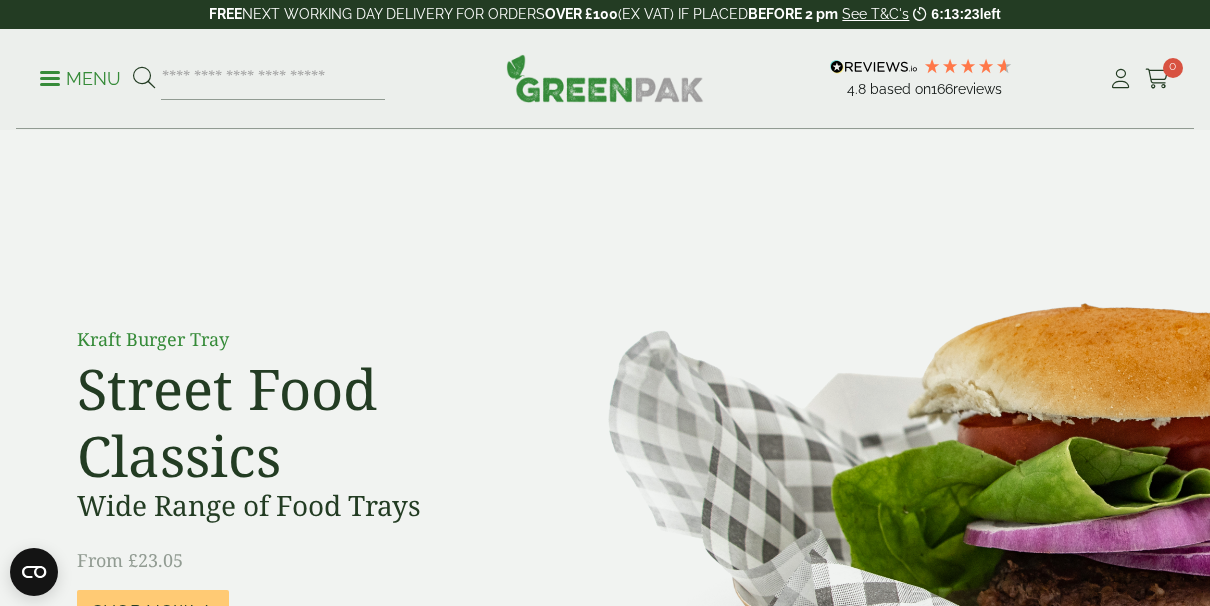 click on "Menu" at bounding box center [80, 79] 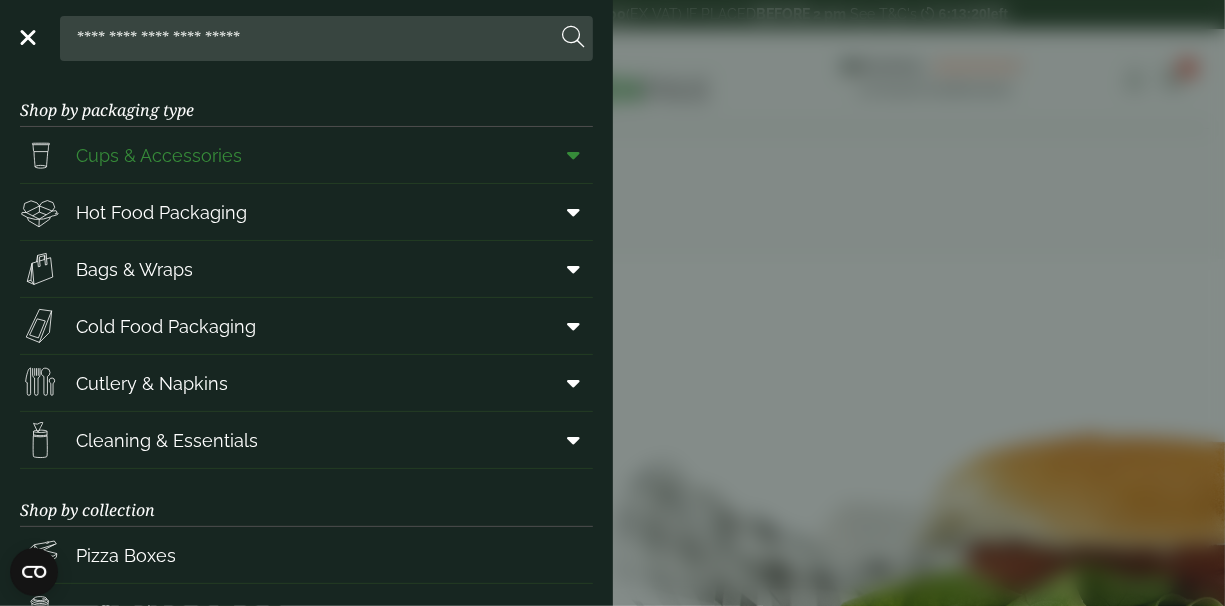 click on "Cups & Accessories" at bounding box center [159, 155] 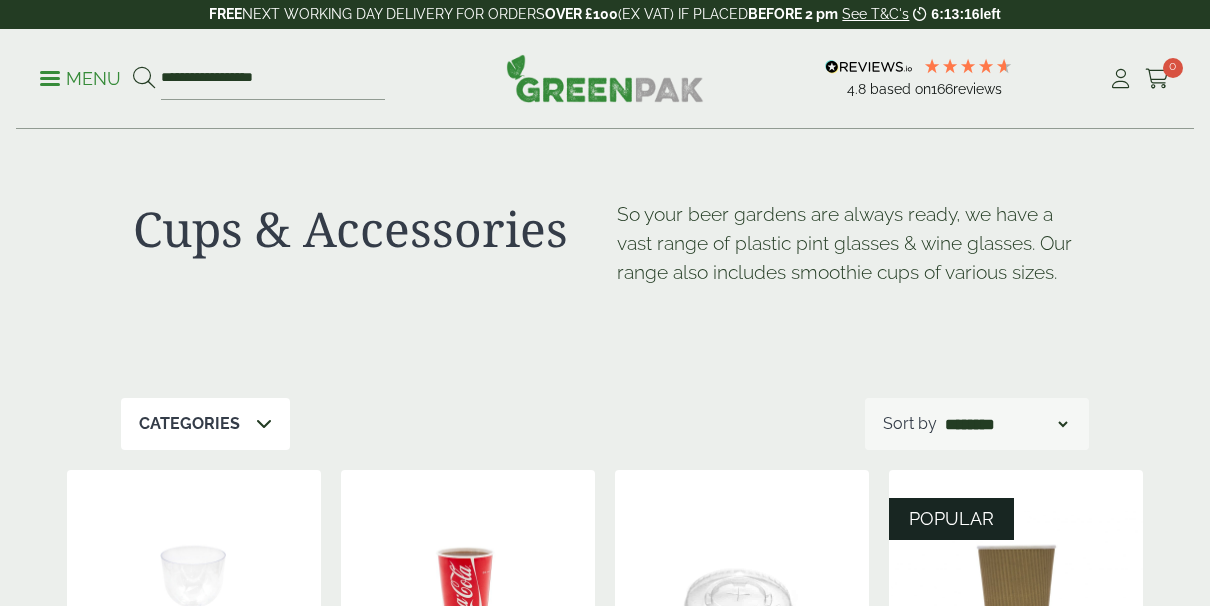 scroll, scrollTop: 0, scrollLeft: 0, axis: both 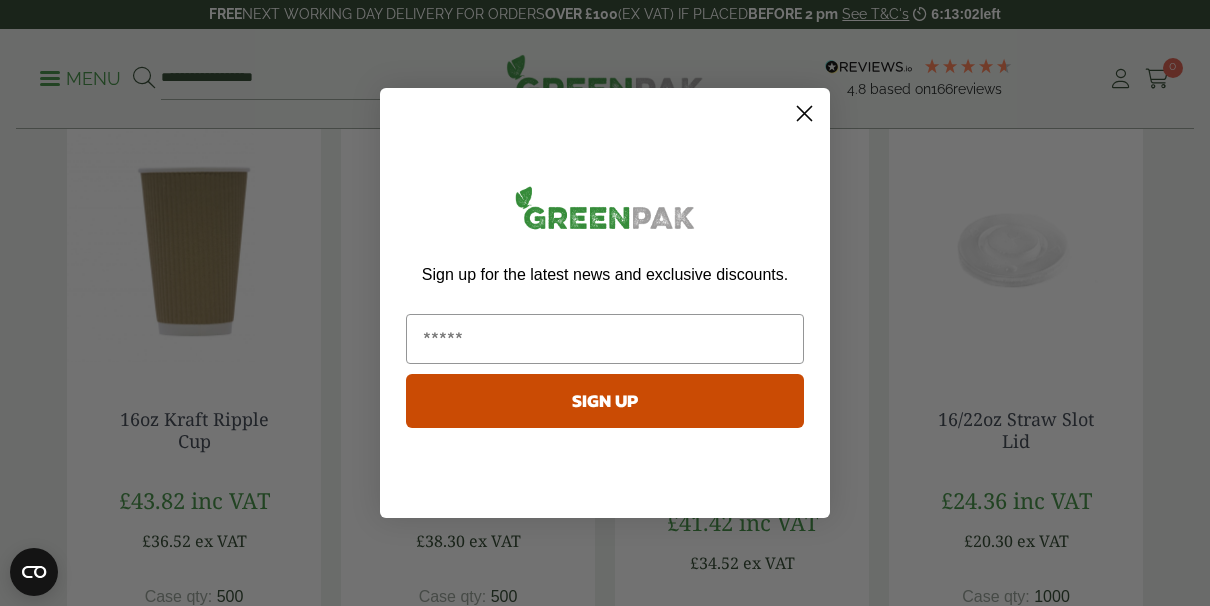 click 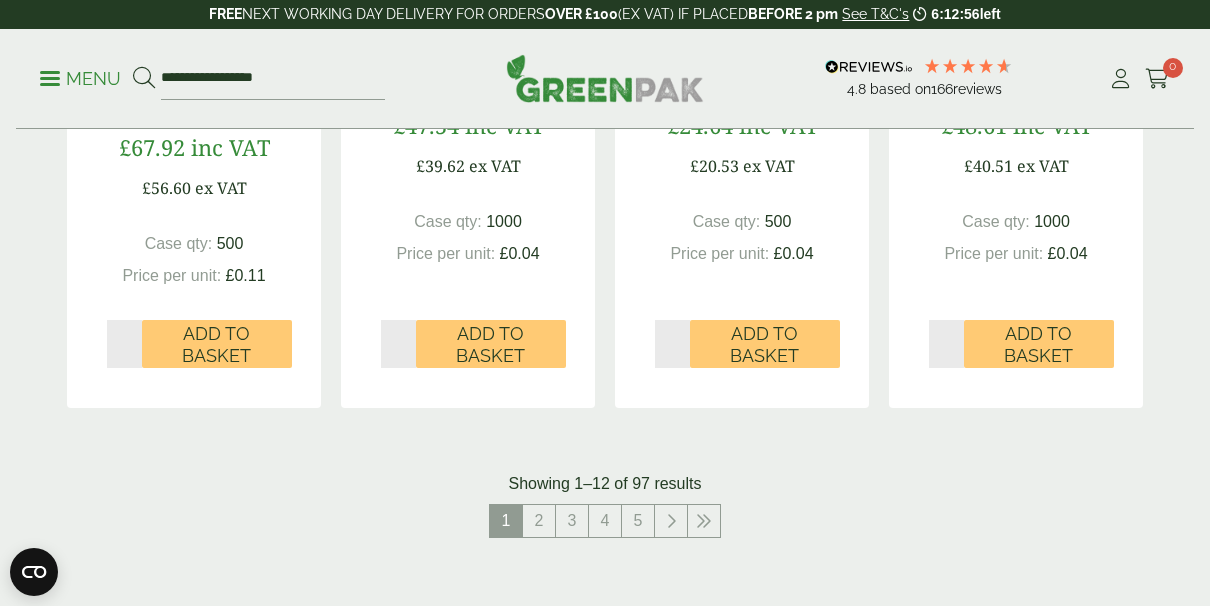 scroll, scrollTop: 2221, scrollLeft: 0, axis: vertical 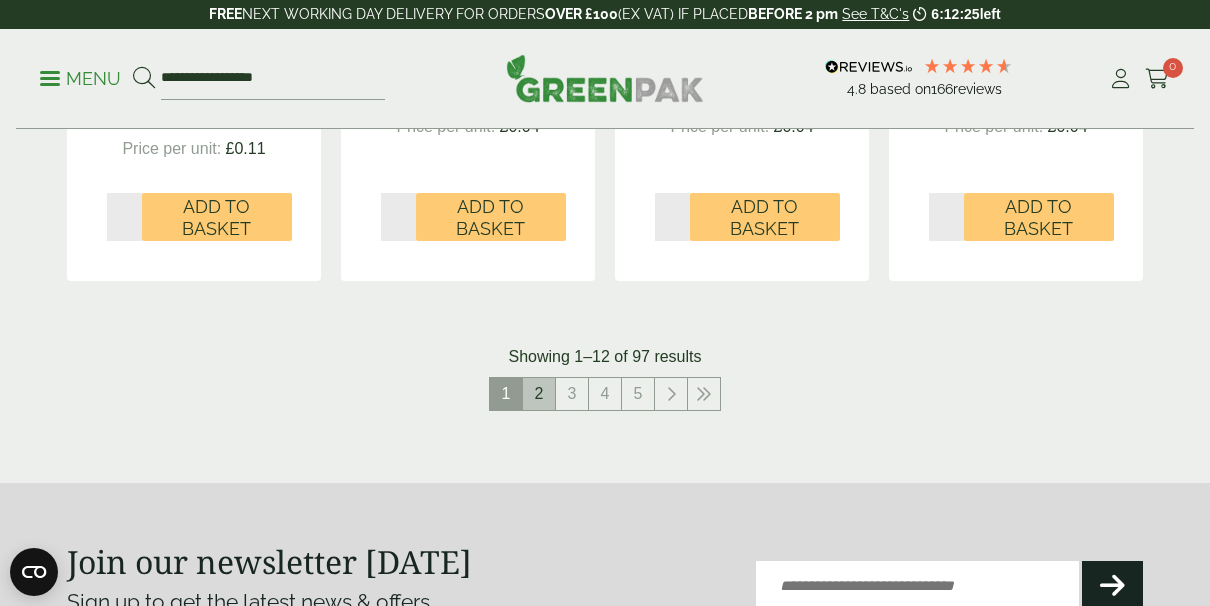 click on "2" at bounding box center [539, 394] 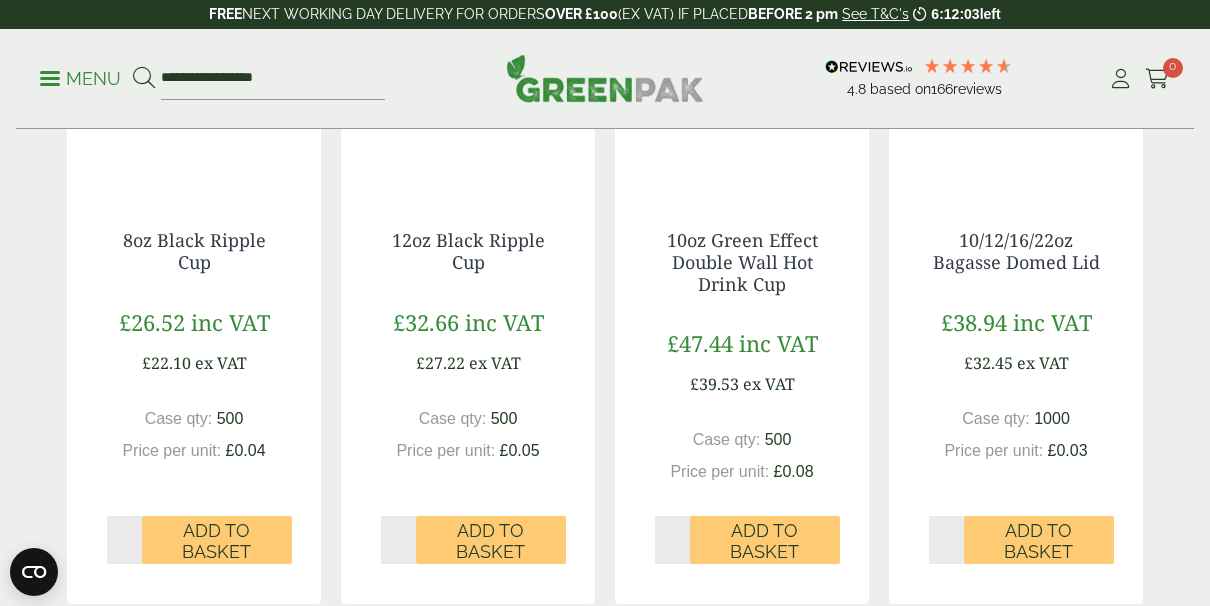 scroll, scrollTop: 580, scrollLeft: 0, axis: vertical 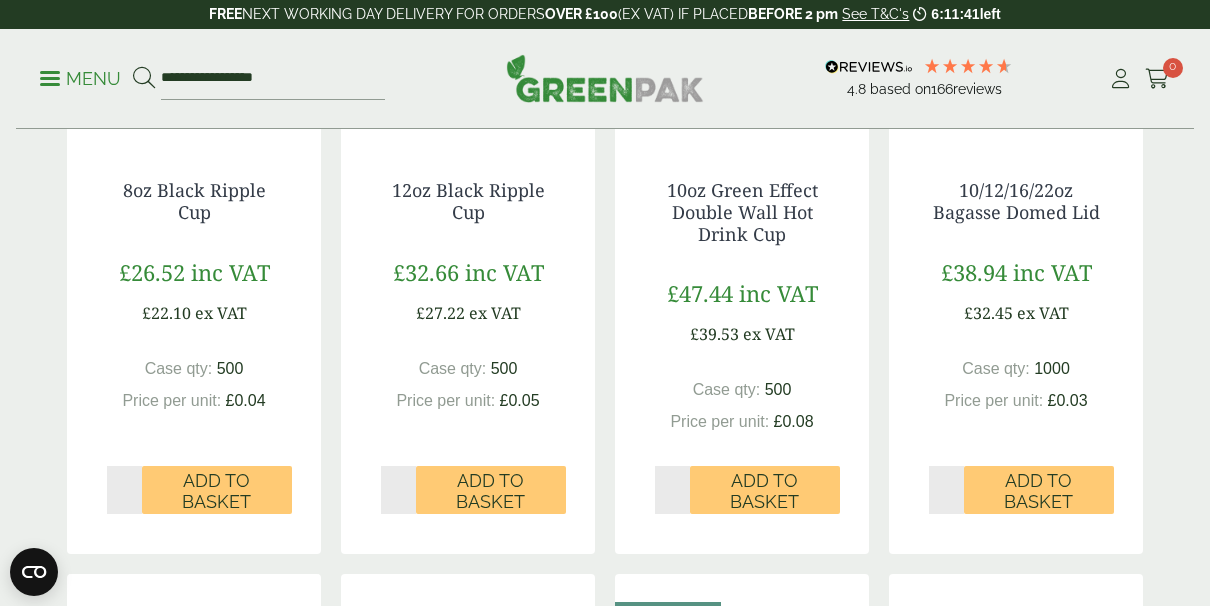 click on "*" at bounding box center [398, 490] 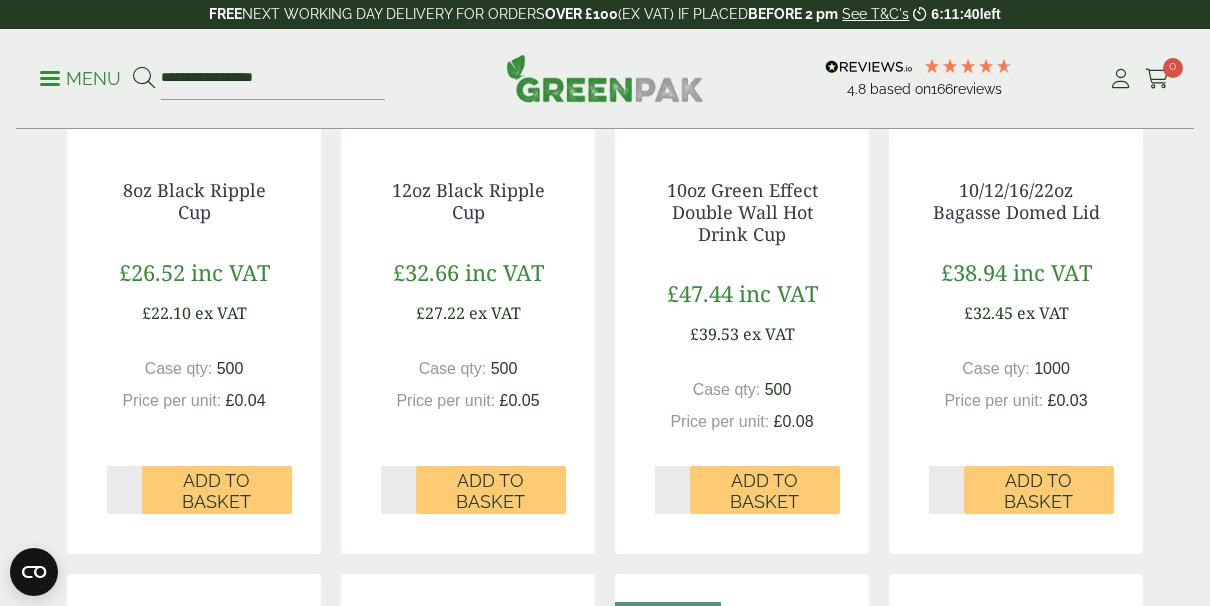 click on "*" at bounding box center (398, 490) 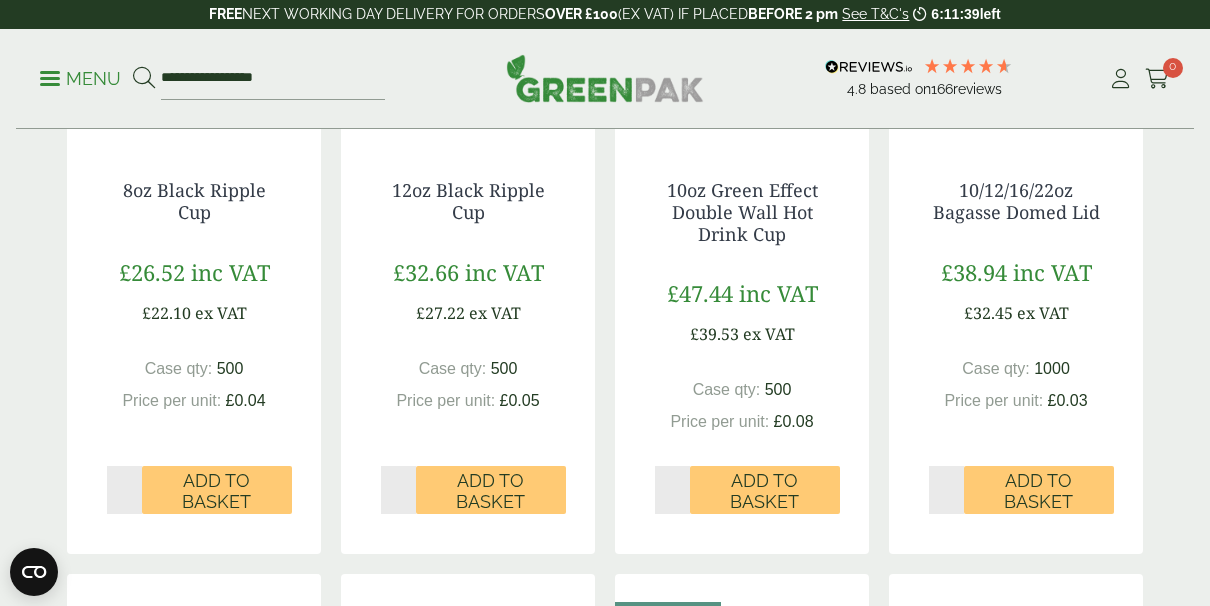 type on "*" 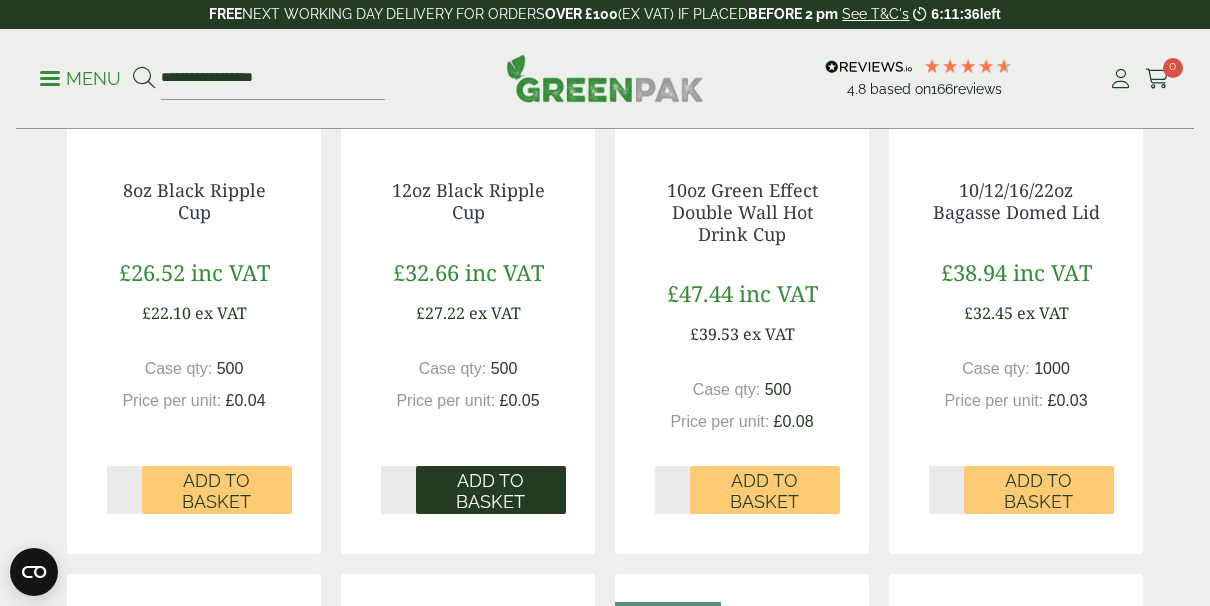 click on "Add to Basket" at bounding box center (491, 491) 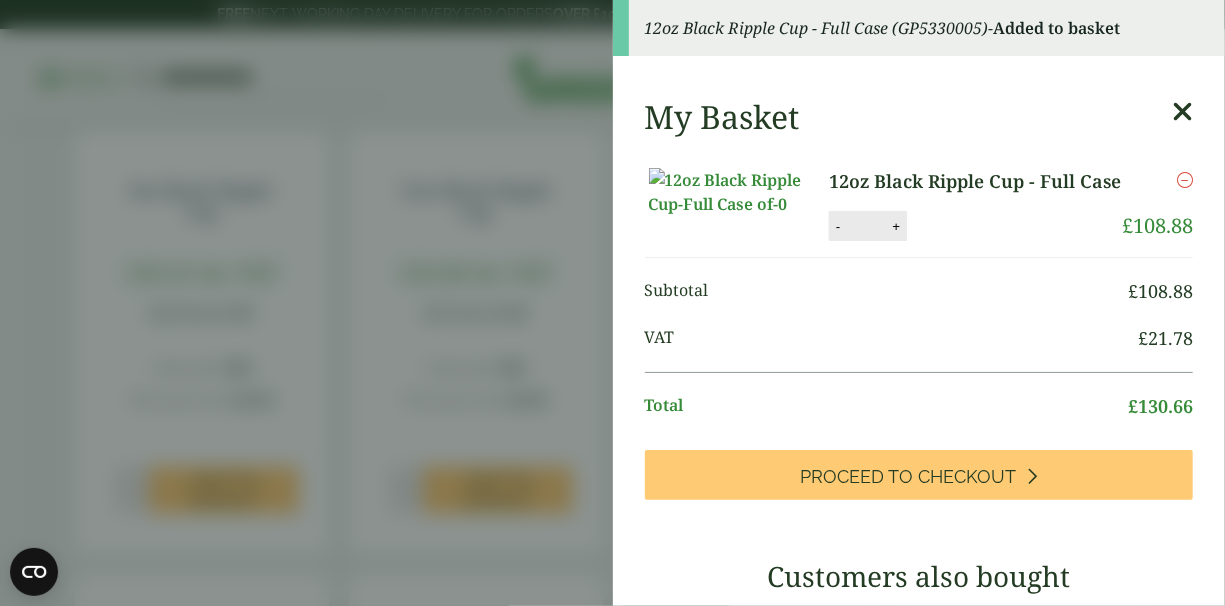 click at bounding box center [1182, 112] 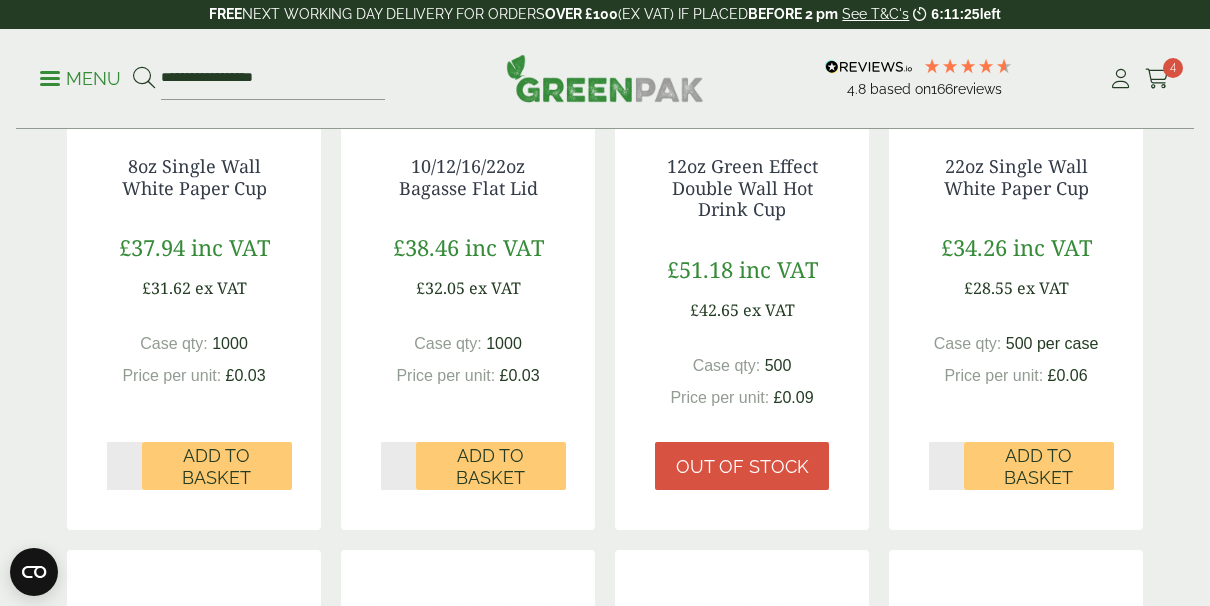 scroll, scrollTop: 1590, scrollLeft: 0, axis: vertical 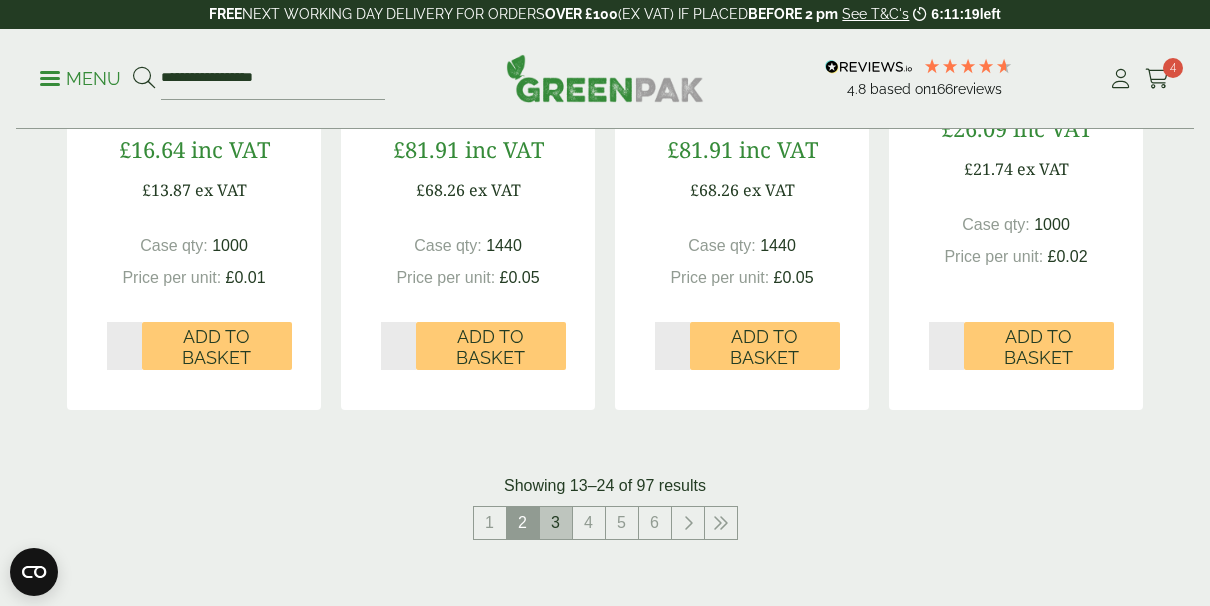 click on "3" at bounding box center (556, 523) 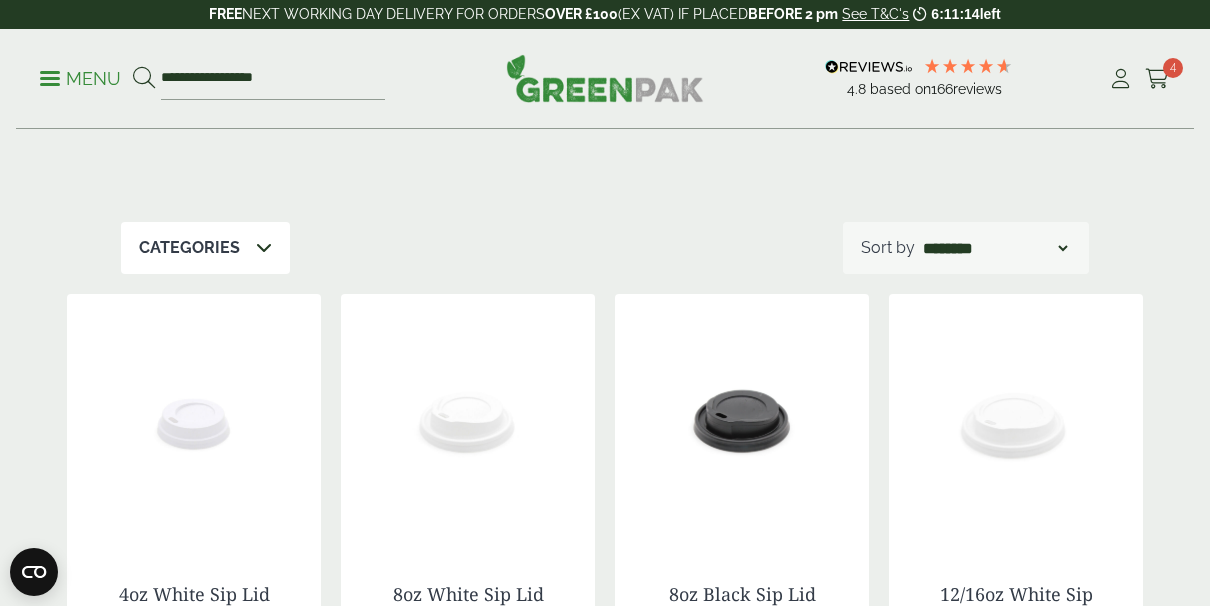 scroll, scrollTop: 0, scrollLeft: 0, axis: both 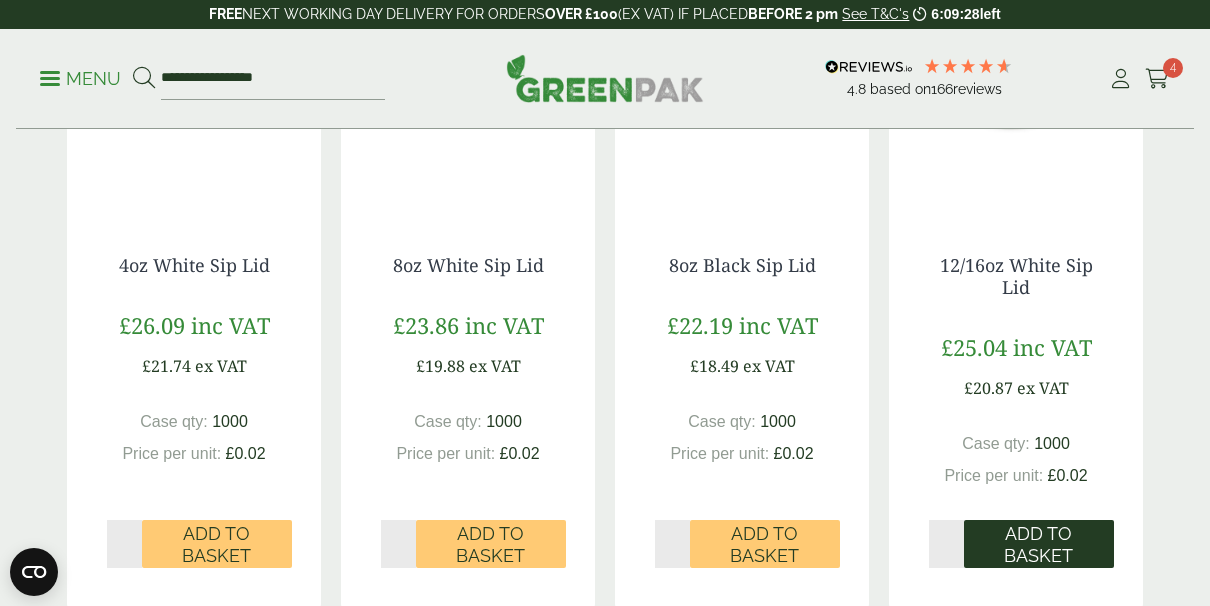 click on "Add to Basket" at bounding box center [1039, 544] 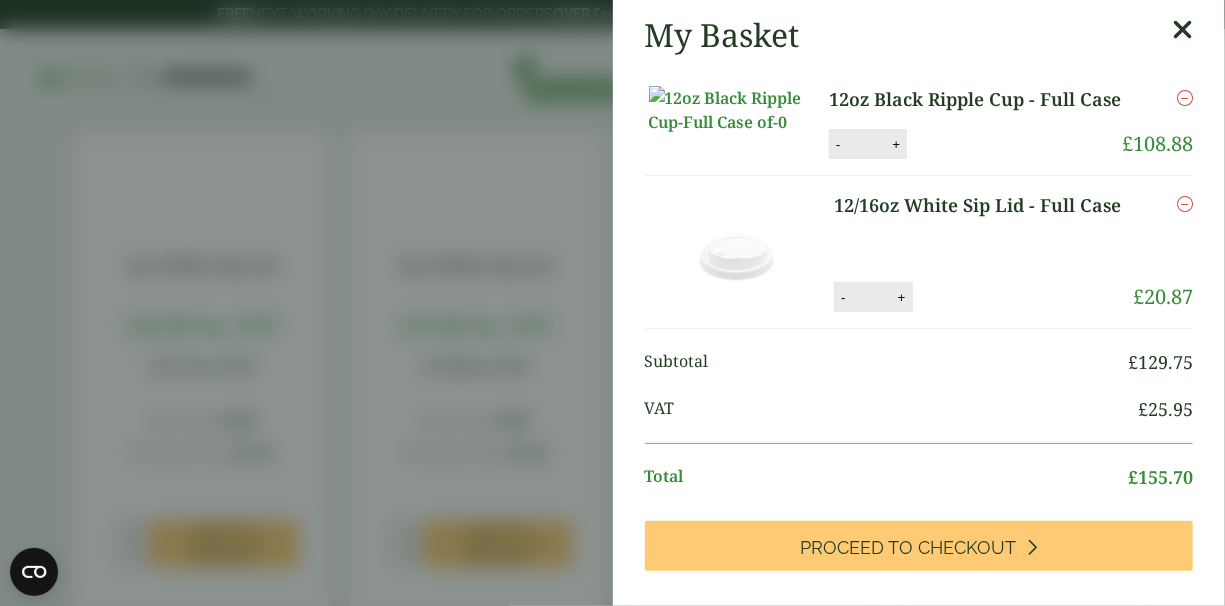 click at bounding box center (1185, 204) 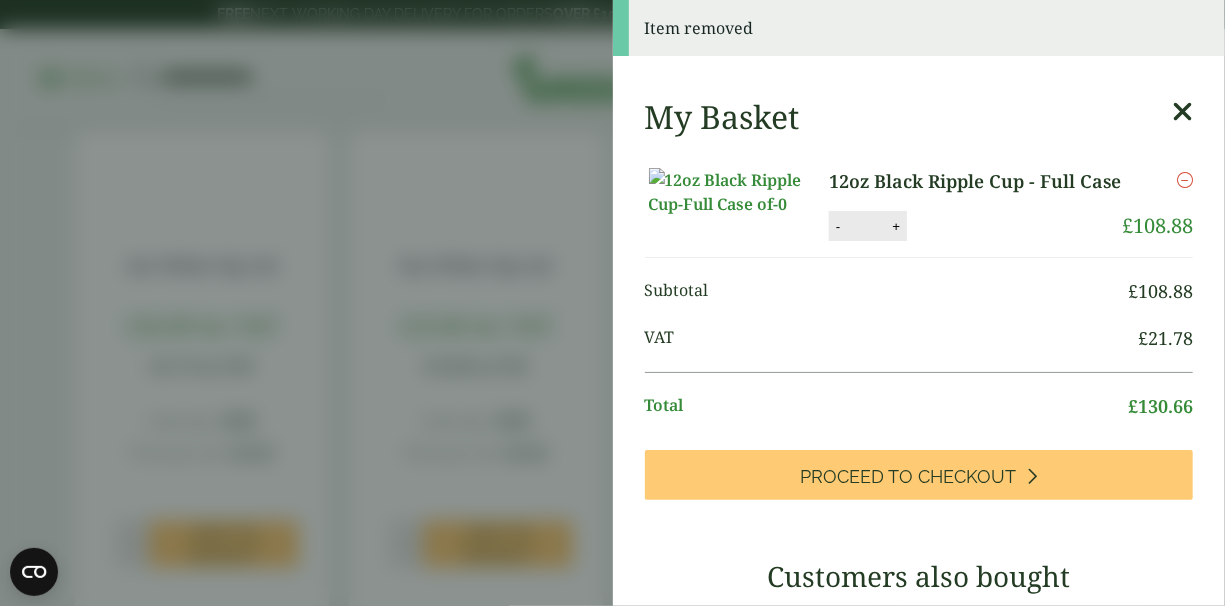 click at bounding box center [1182, 112] 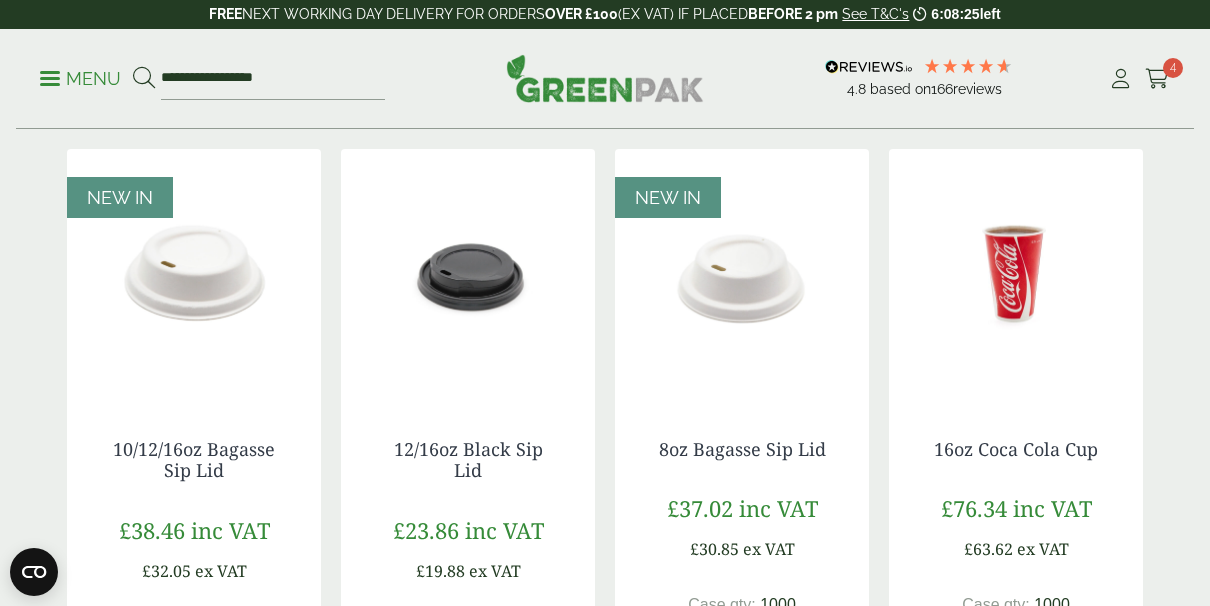 scroll, scrollTop: 1034, scrollLeft: 0, axis: vertical 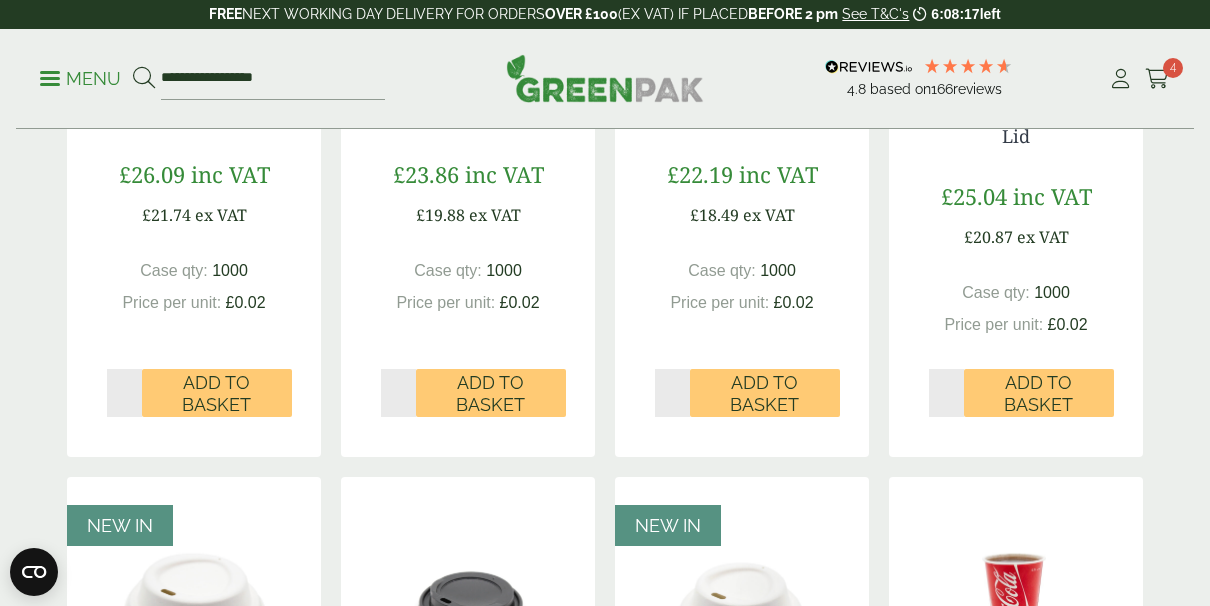 click on "Cups & Accessories
So your beer gardens are always ready, we have a vast range of plastic pint glasses & wine glasses. Our range also includes smoothie cups of various sizes.
Categories
Carafes & Jugs (3)
Carry Packs (4)
Coca Cola Cups (5)" at bounding box center (605, 692) 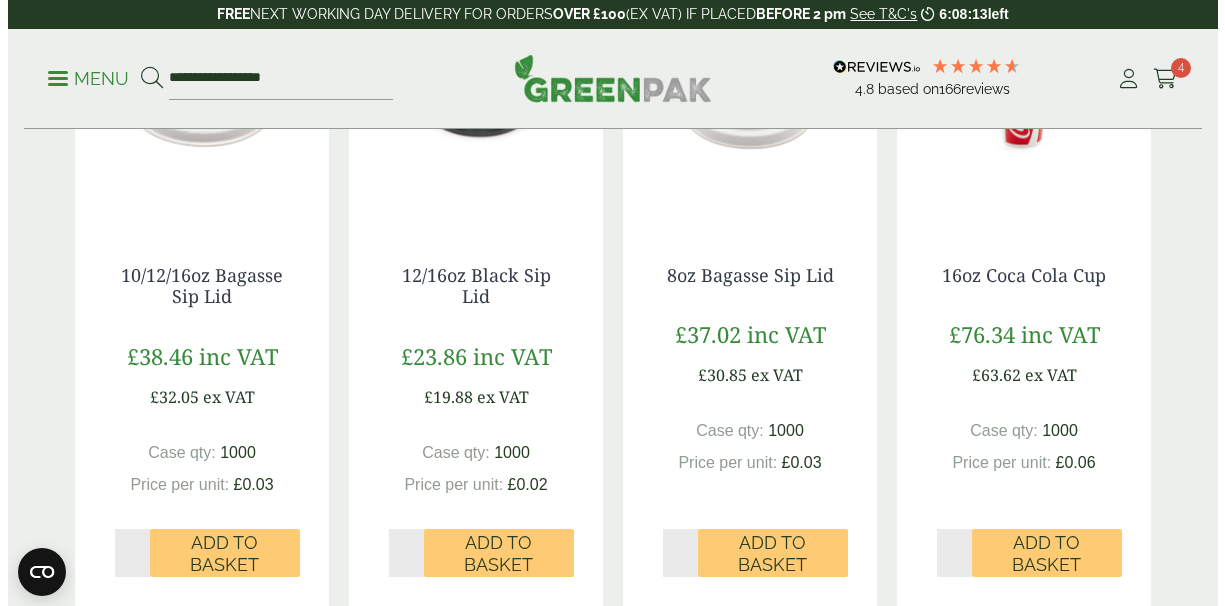 scroll, scrollTop: 1161, scrollLeft: 0, axis: vertical 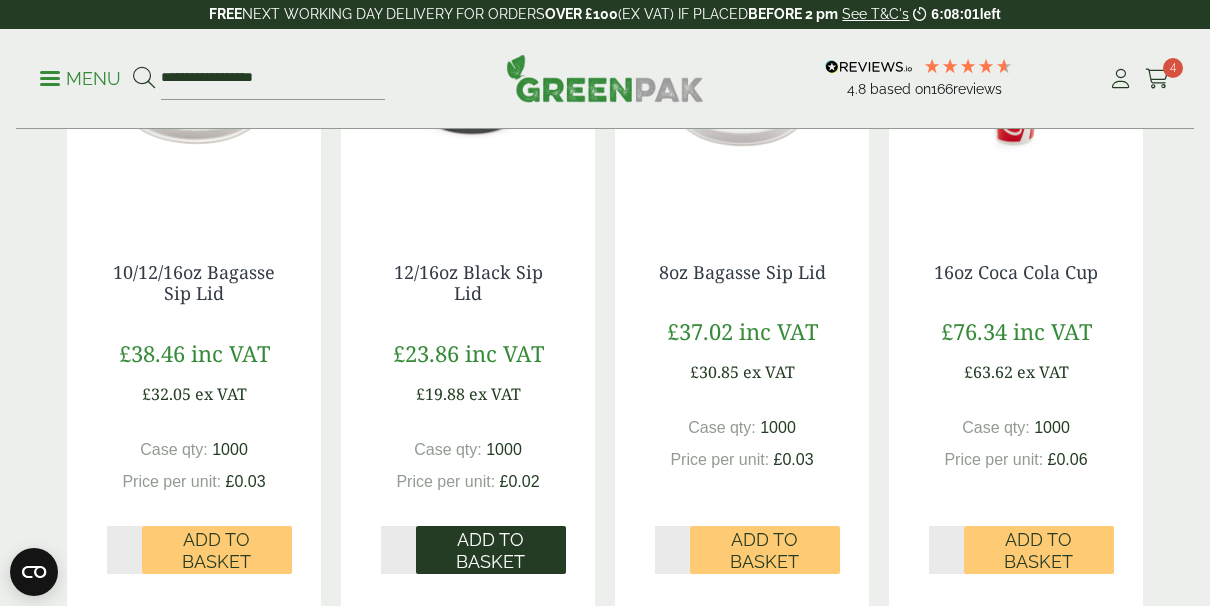 click on "Add to Basket" at bounding box center [491, 550] 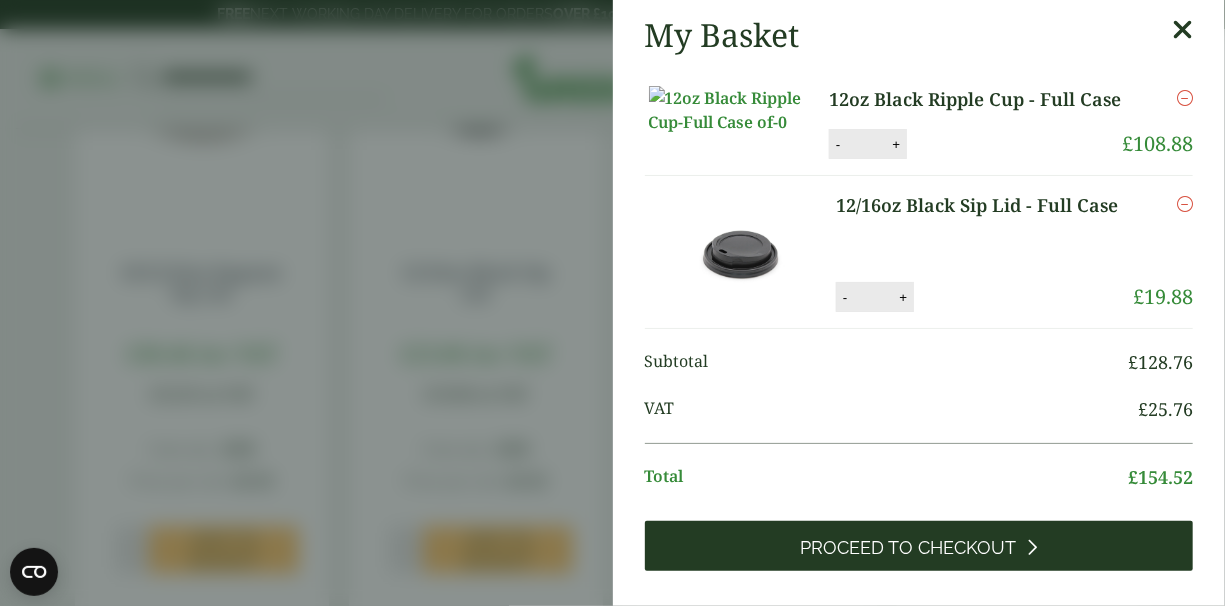 click on "Proceed to Checkout" at bounding box center (908, 548) 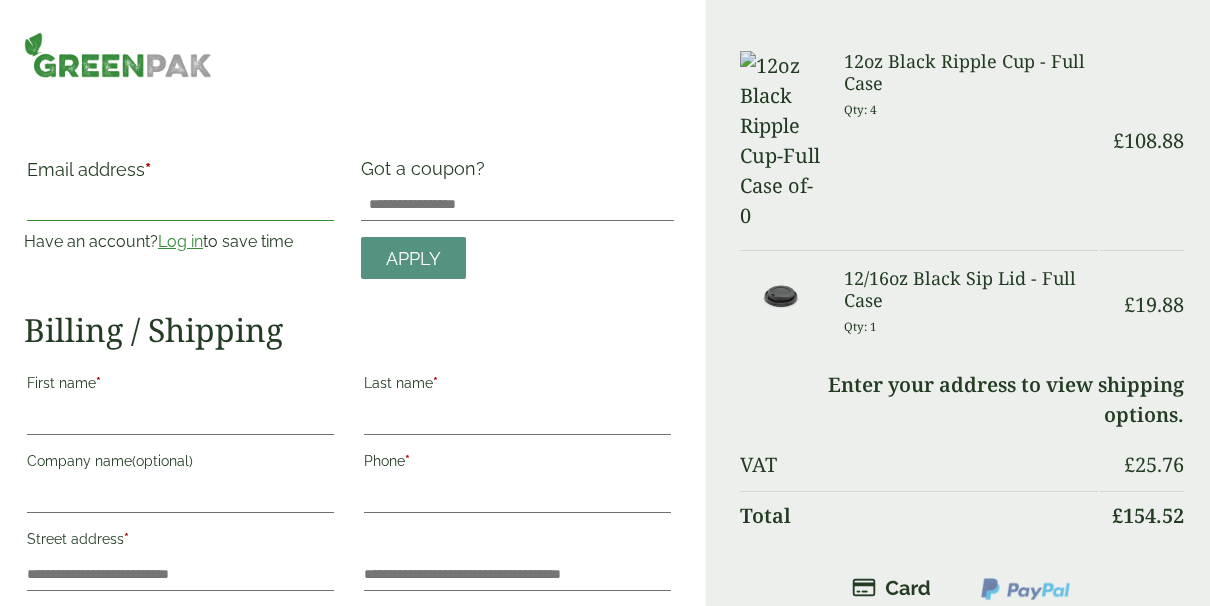 type on "**********" 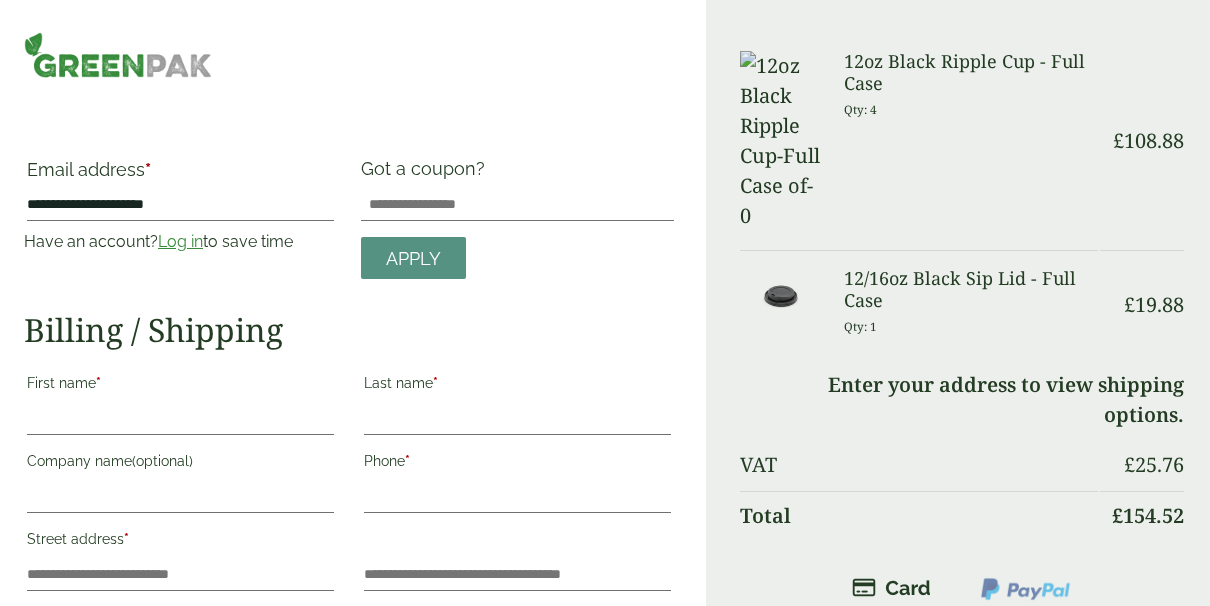 scroll, scrollTop: 0, scrollLeft: 0, axis: both 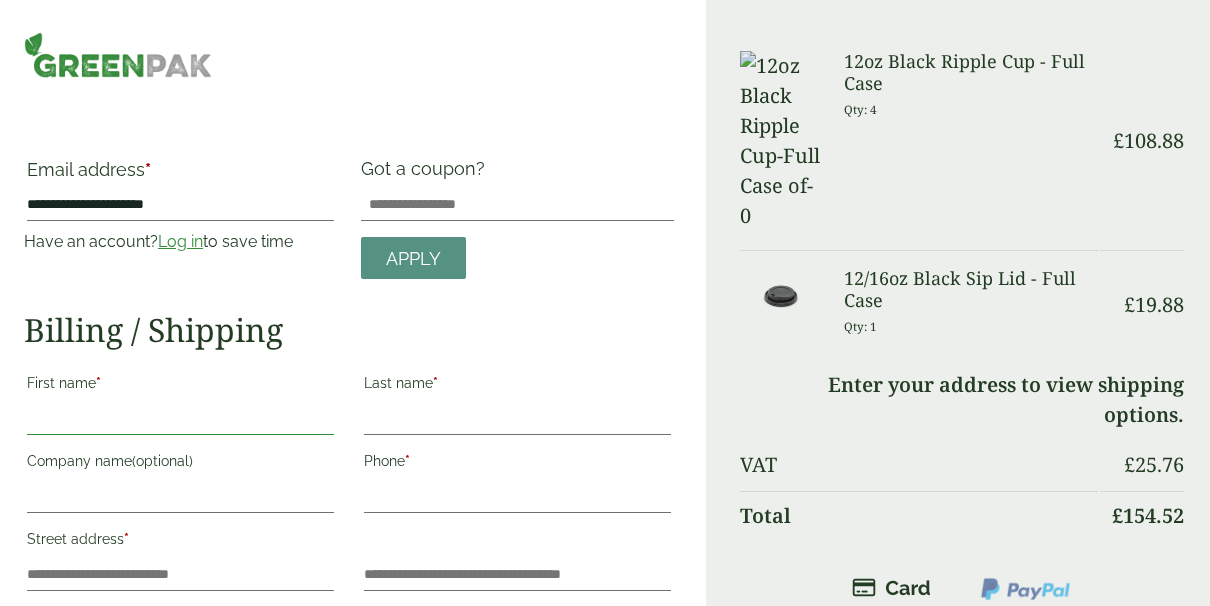 type on "*********" 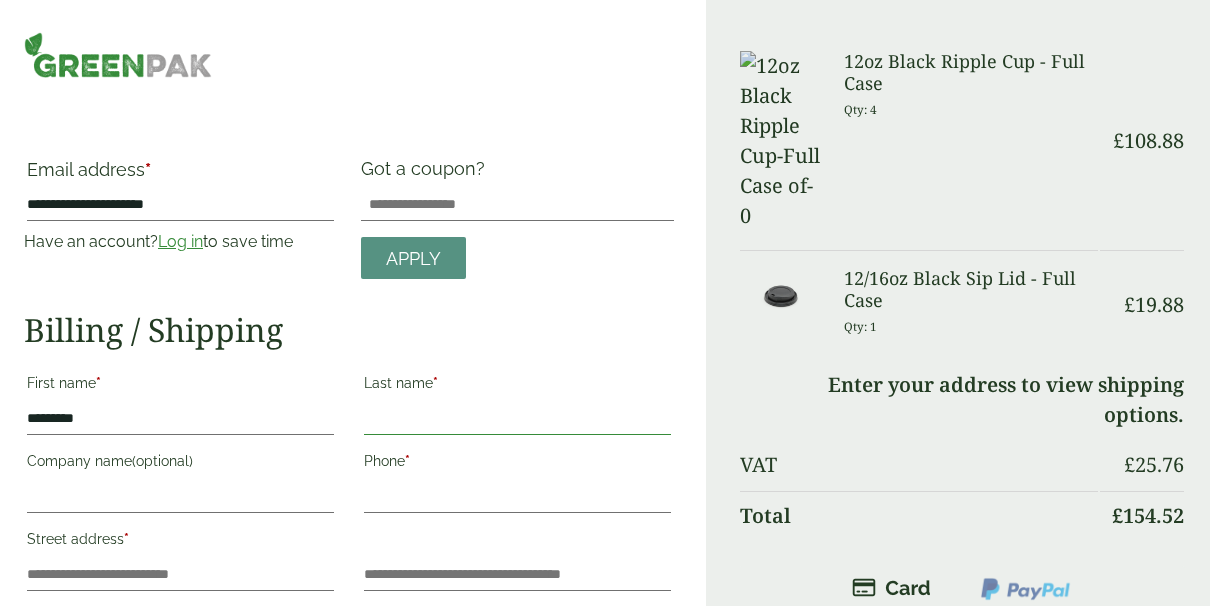 type on "*********" 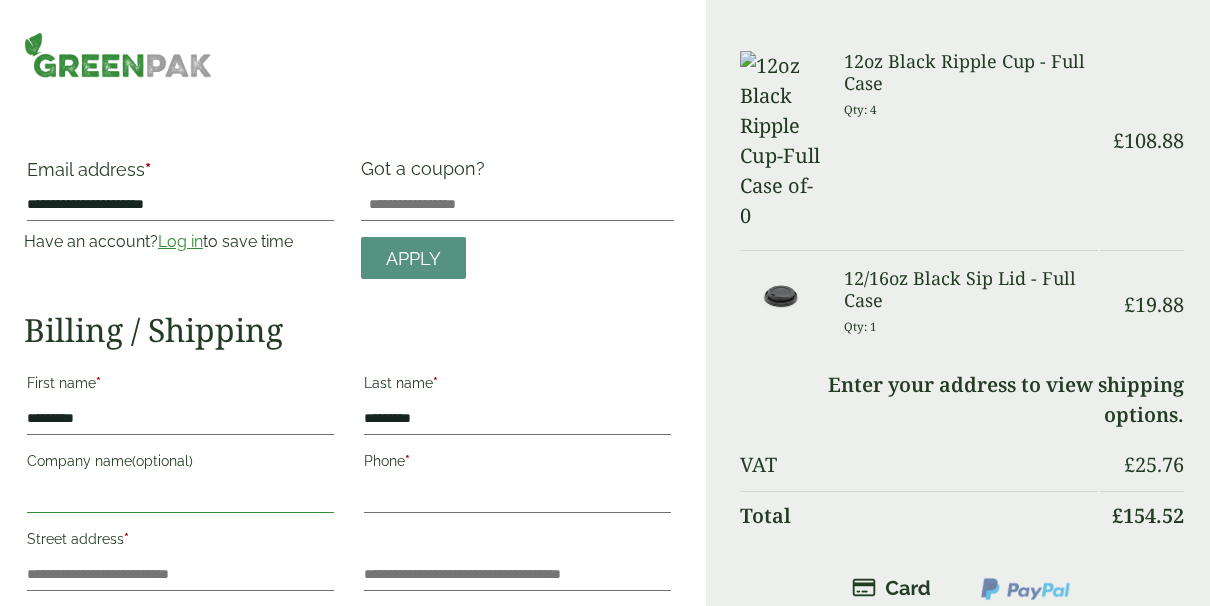 type on "**********" 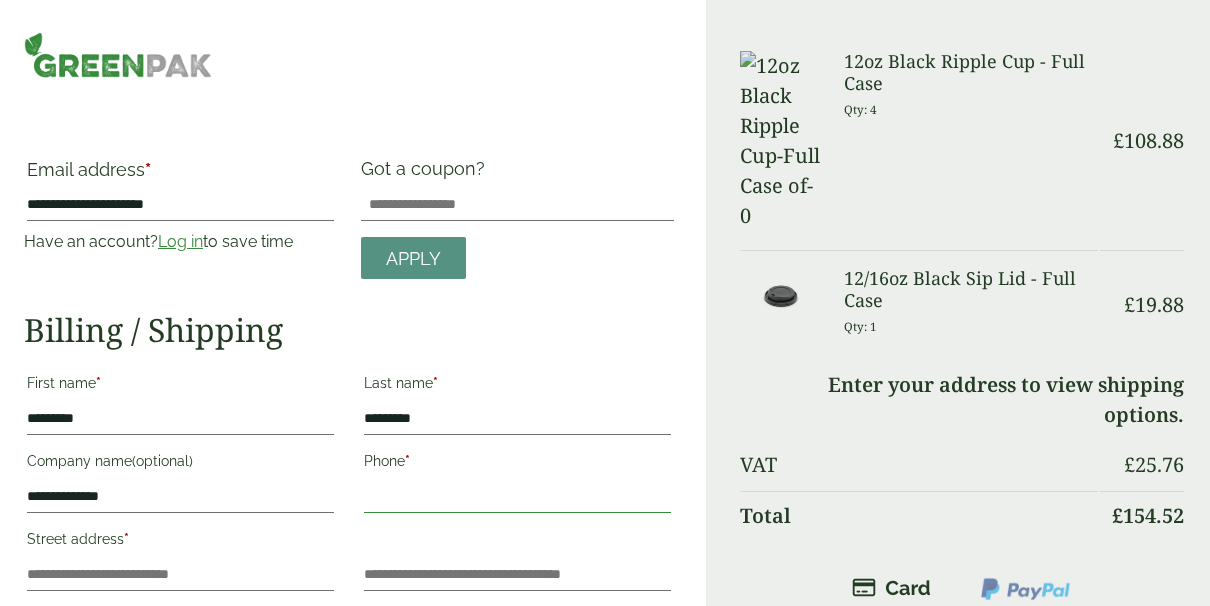 type on "**********" 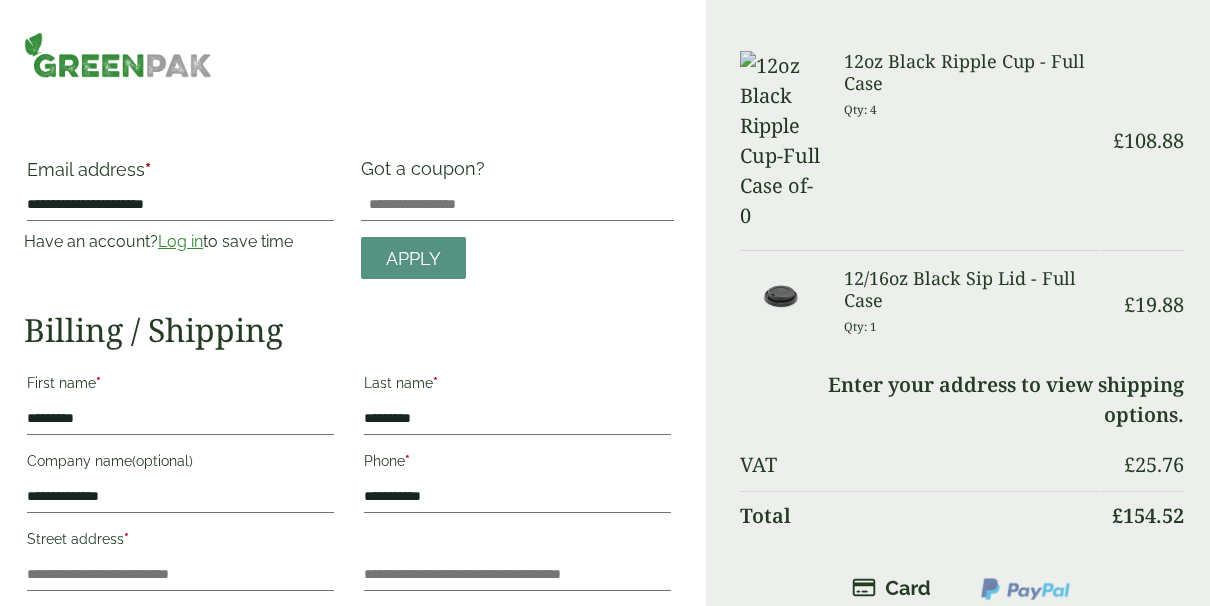 type on "*********" 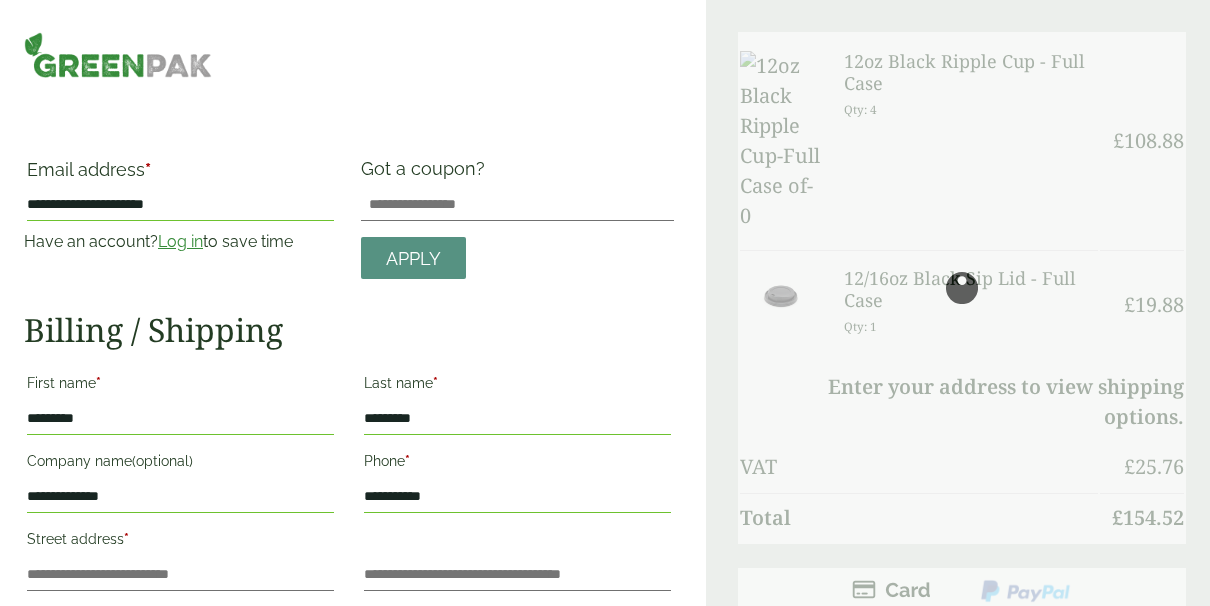 scroll, scrollTop: 432, scrollLeft: 0, axis: vertical 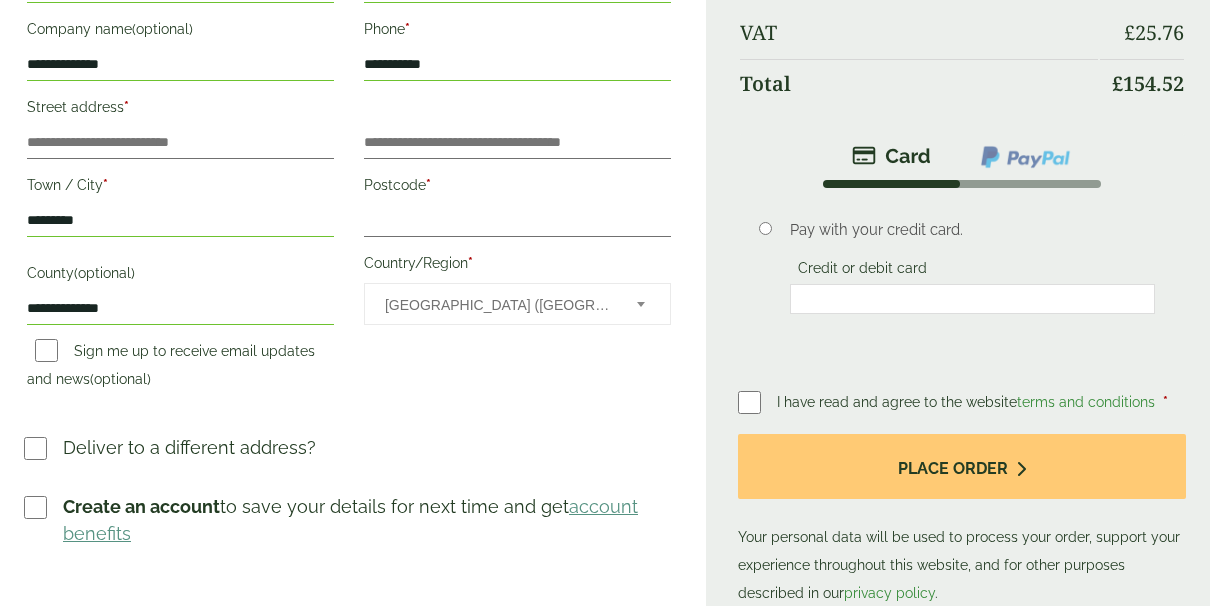 click on "Order Summary
Item
Ammount
12oz Black Ripple Cup - Full Case
Qty: 4
£ 108.88
12/16oz Black Sip Lid - Full Case
Qty: 1
£ 19.88" at bounding box center (958, 127) 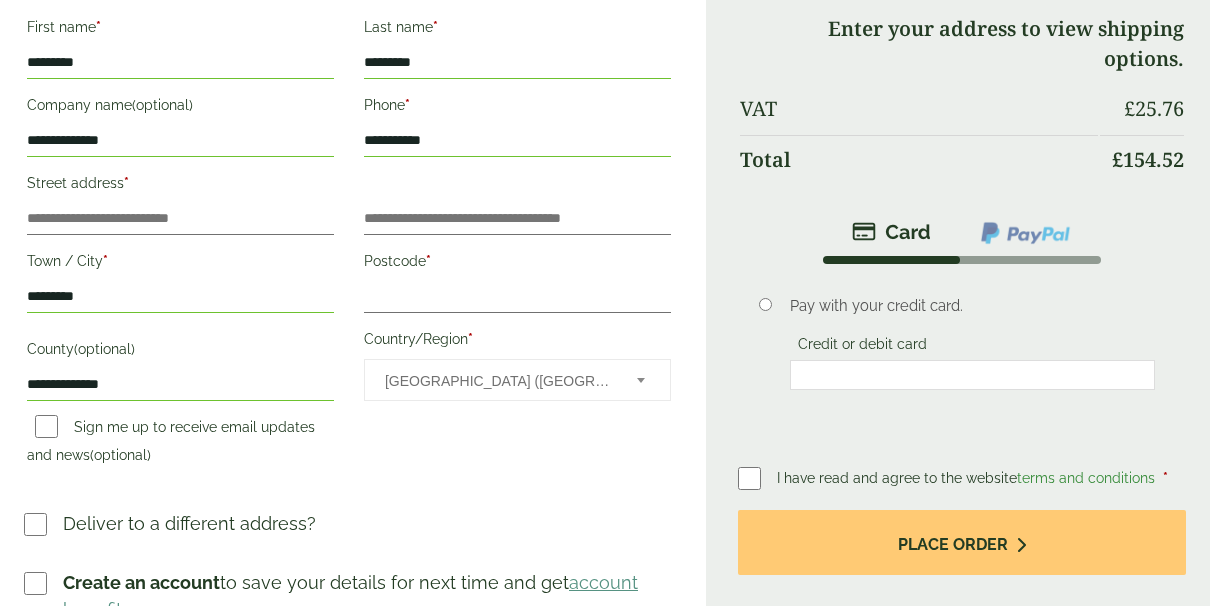 scroll, scrollTop: 280, scrollLeft: 0, axis: vertical 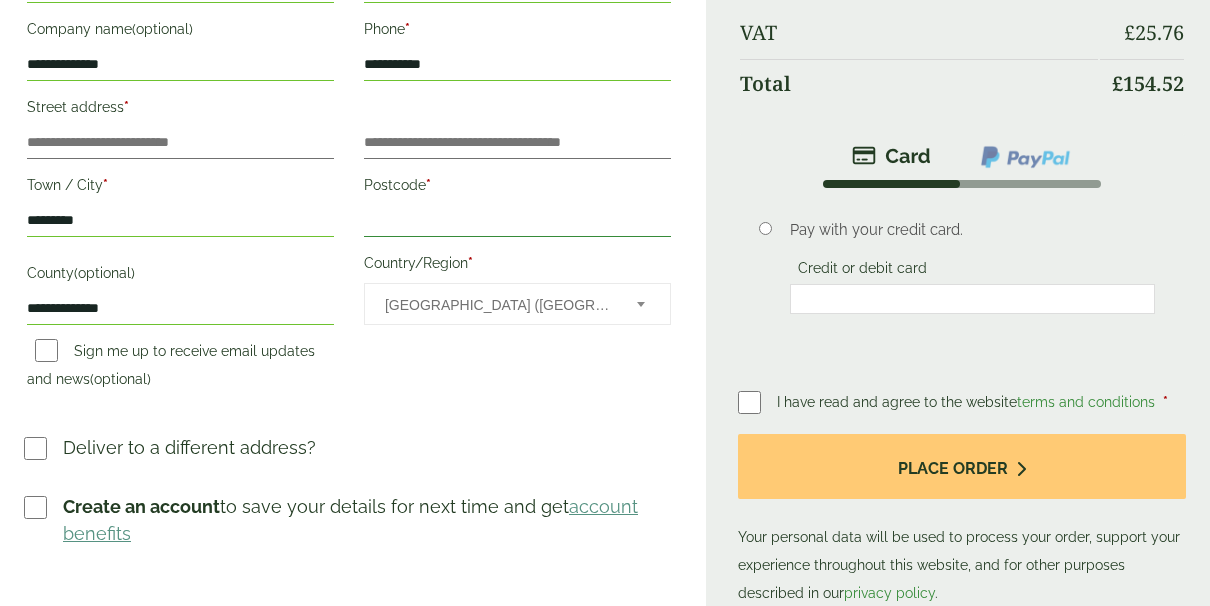 click on "Postcode  *" at bounding box center (517, 221) 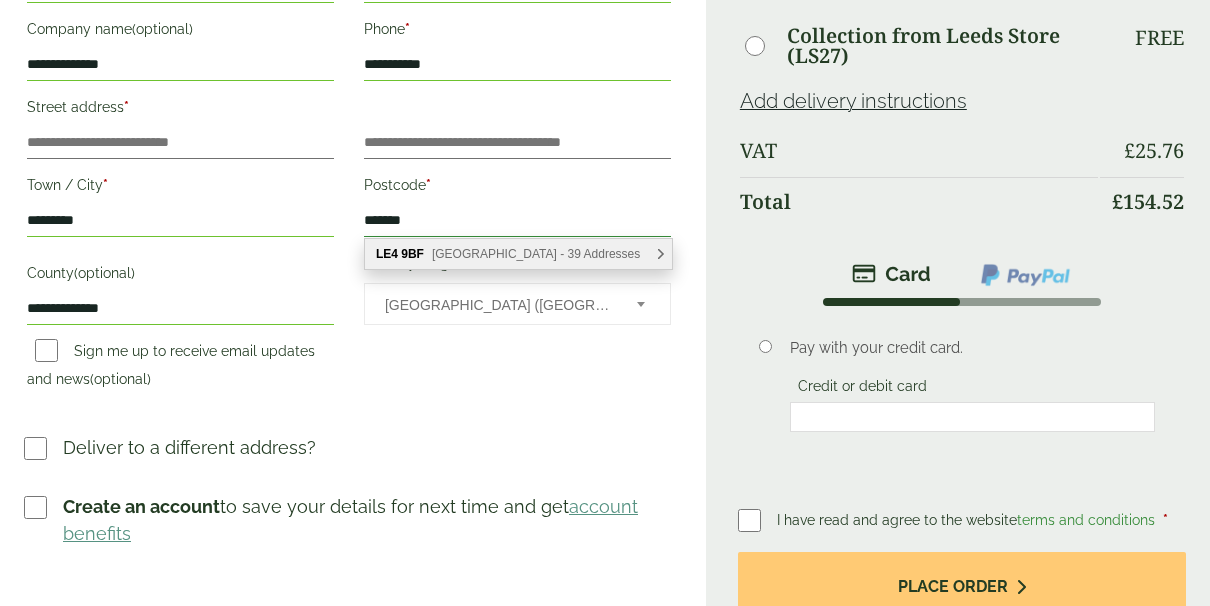 type on "*******" 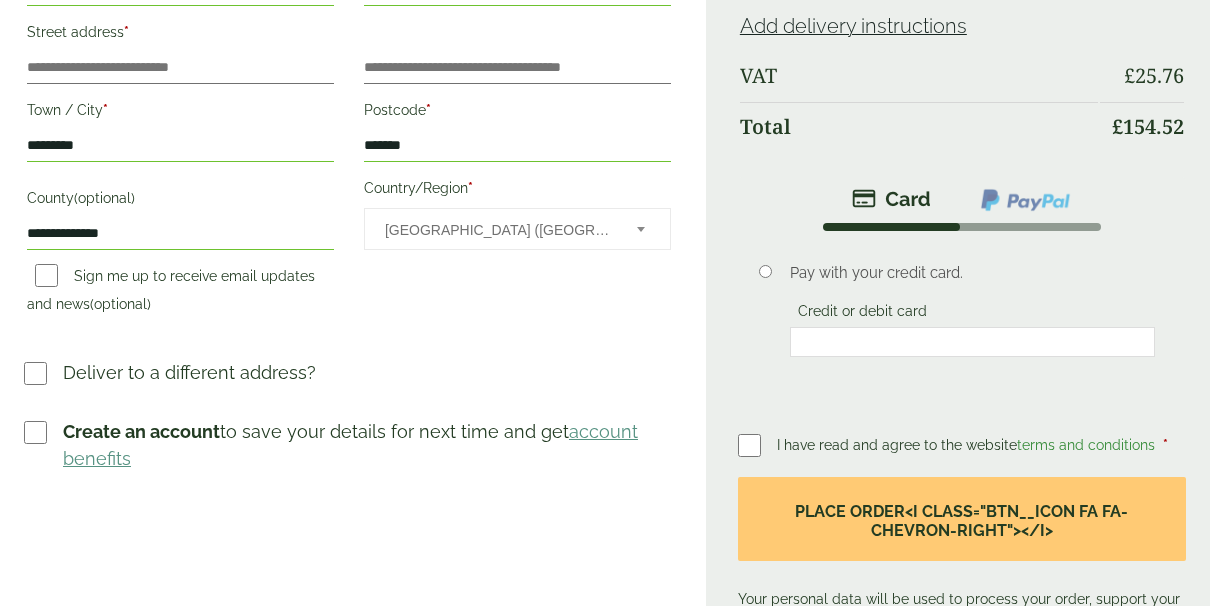 scroll, scrollTop: 508, scrollLeft: 0, axis: vertical 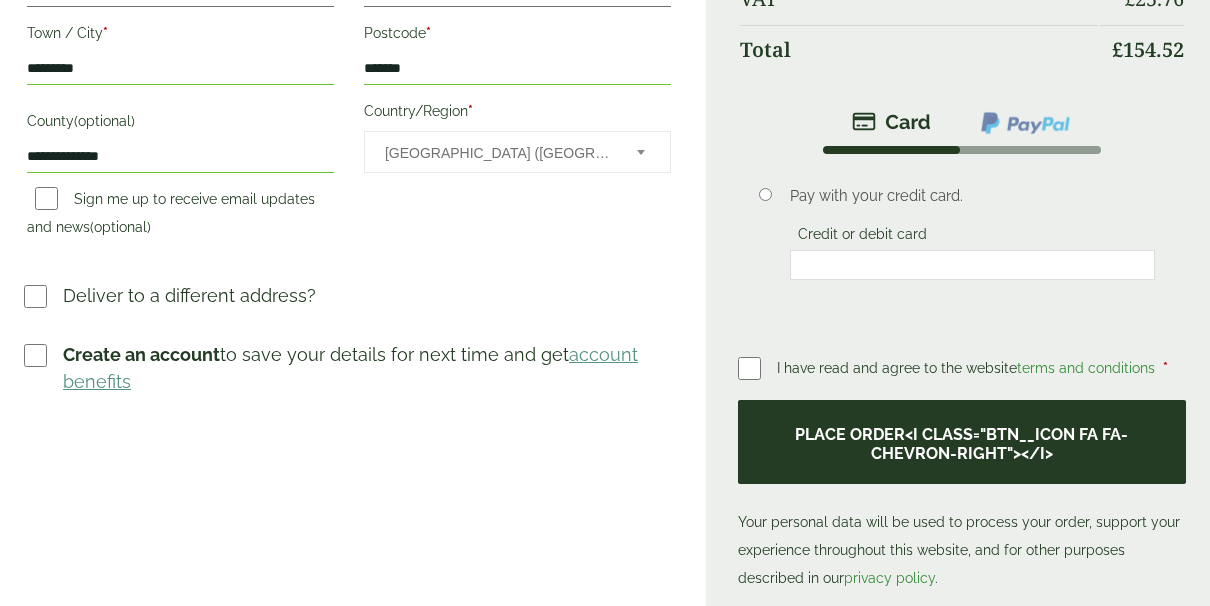 click on "Place order<i class="btn__icon fa fa-chevron-right"></i>" at bounding box center (962, 442) 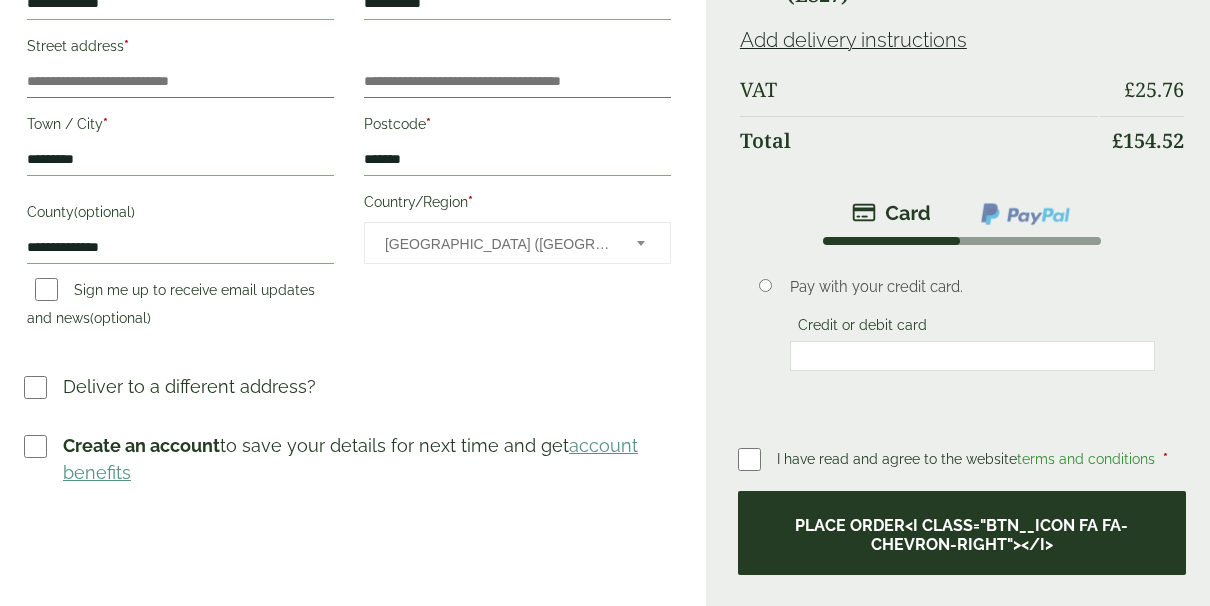 scroll, scrollTop: 0, scrollLeft: 0, axis: both 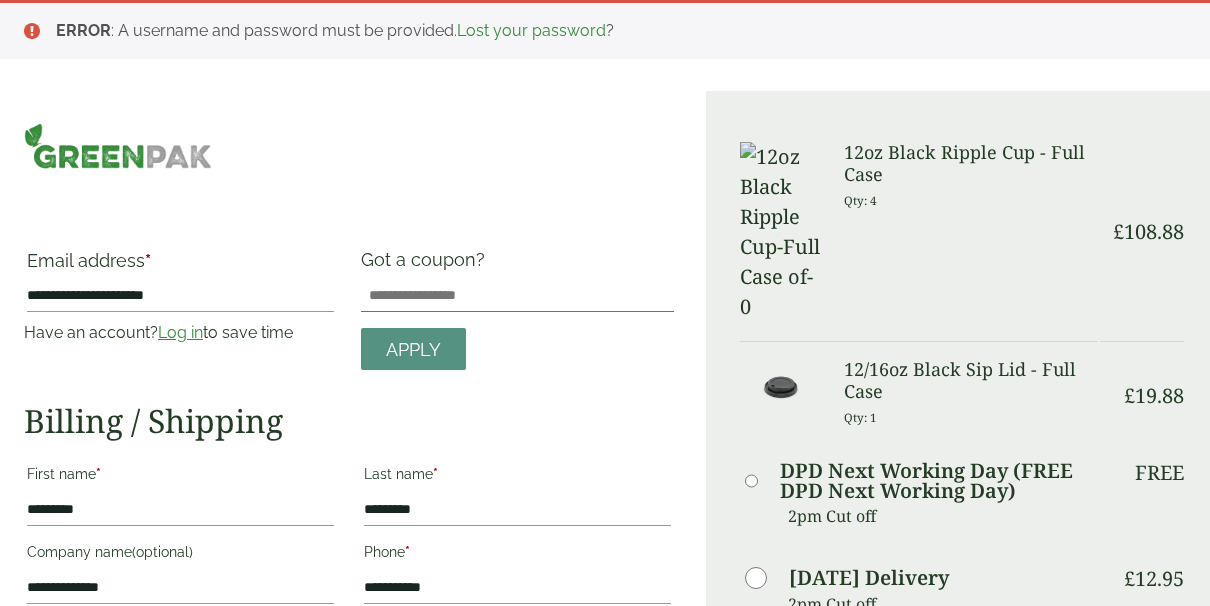 click on "Order Summary
Item
Ammount
12oz Black Ripple Cup - Full Case
Qty: 4
£ 108.88
12/16oz Black Sip Lid - Full Case
Qty: 1
£" at bounding box center [958, 772] 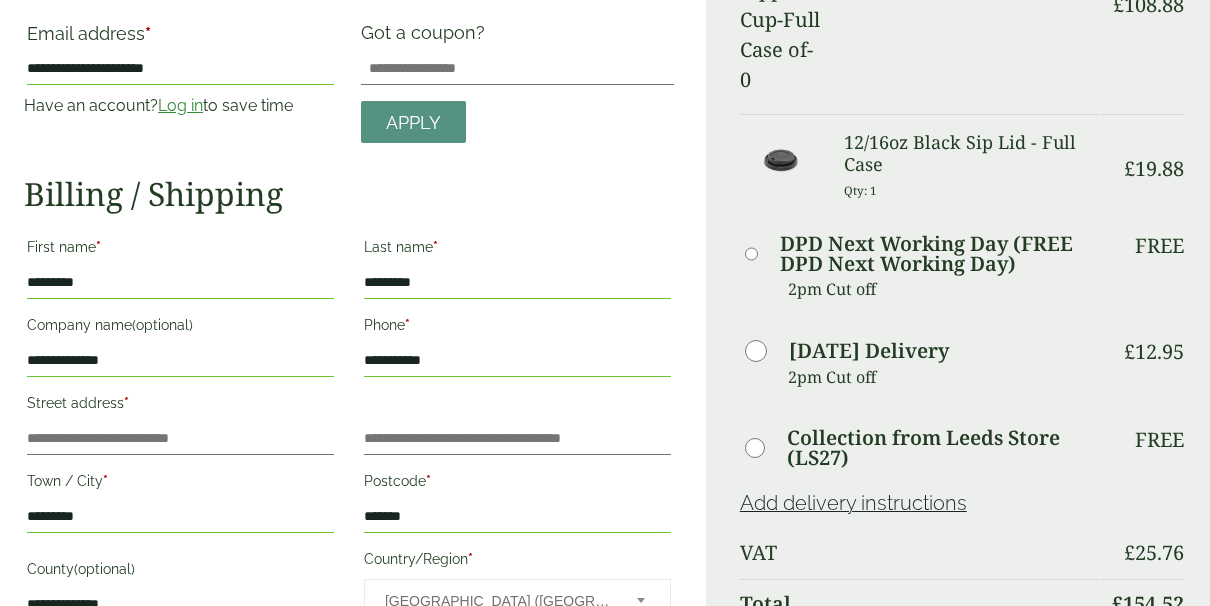 scroll, scrollTop: 303, scrollLeft: 0, axis: vertical 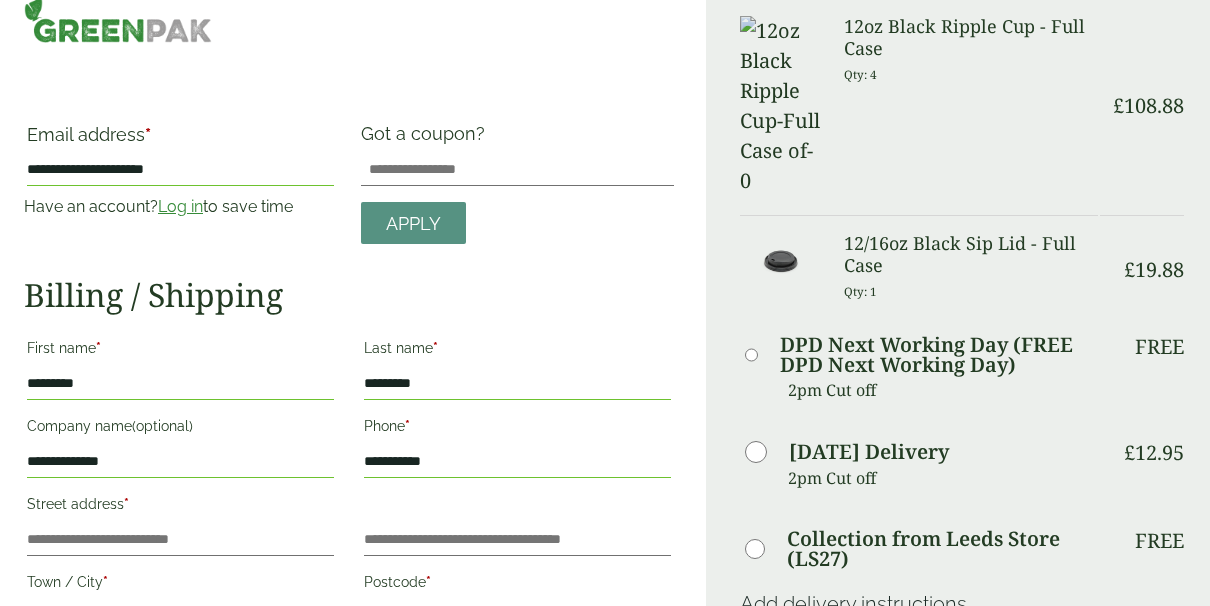 click on "Log in" at bounding box center [180, 206] 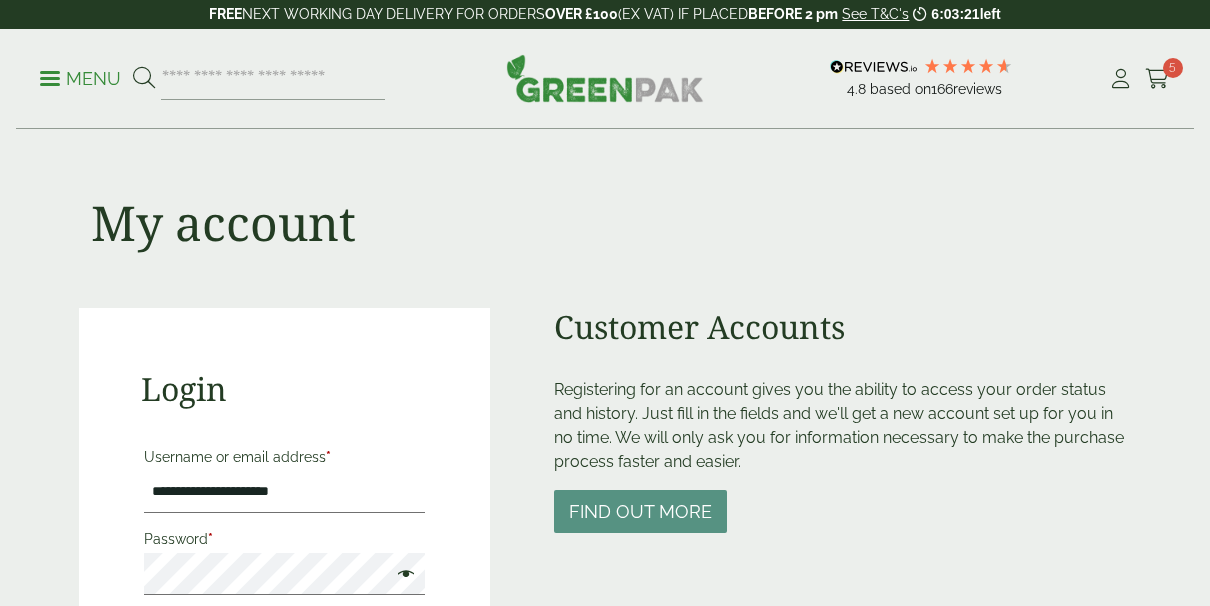 scroll, scrollTop: 0, scrollLeft: 0, axis: both 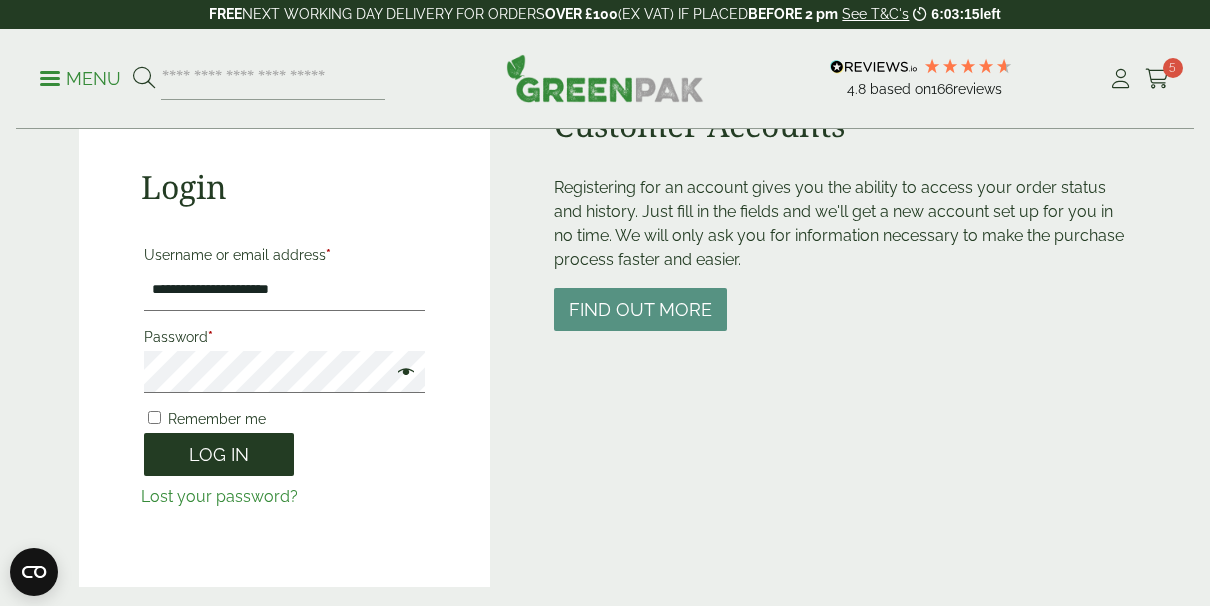 click on "Log in" at bounding box center [219, 454] 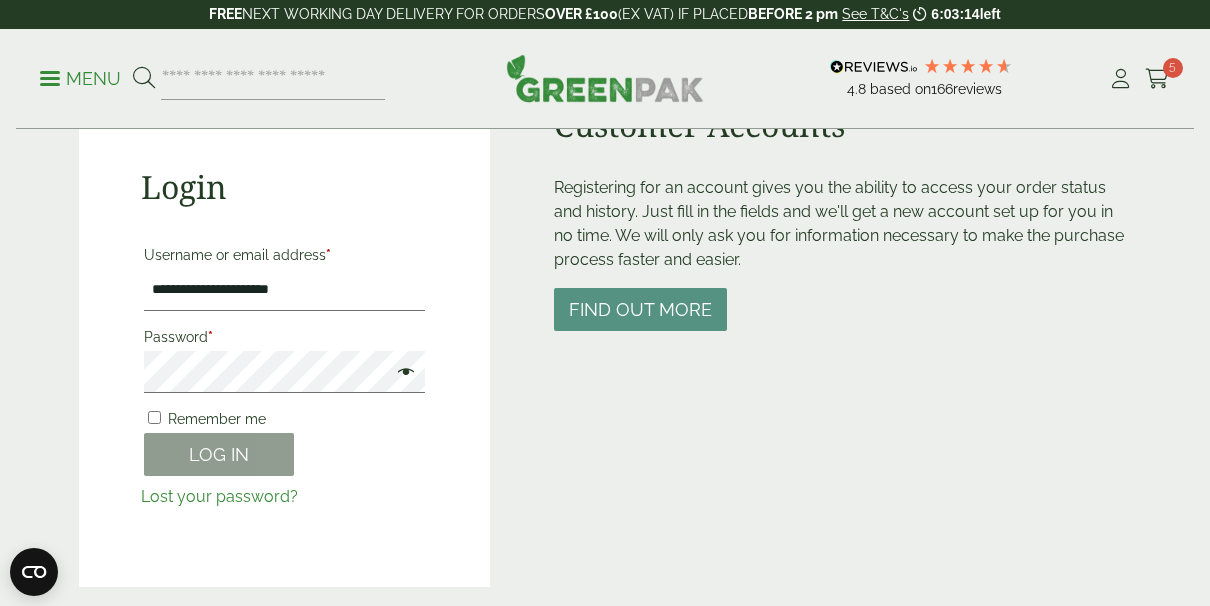 scroll, scrollTop: 439, scrollLeft: 0, axis: vertical 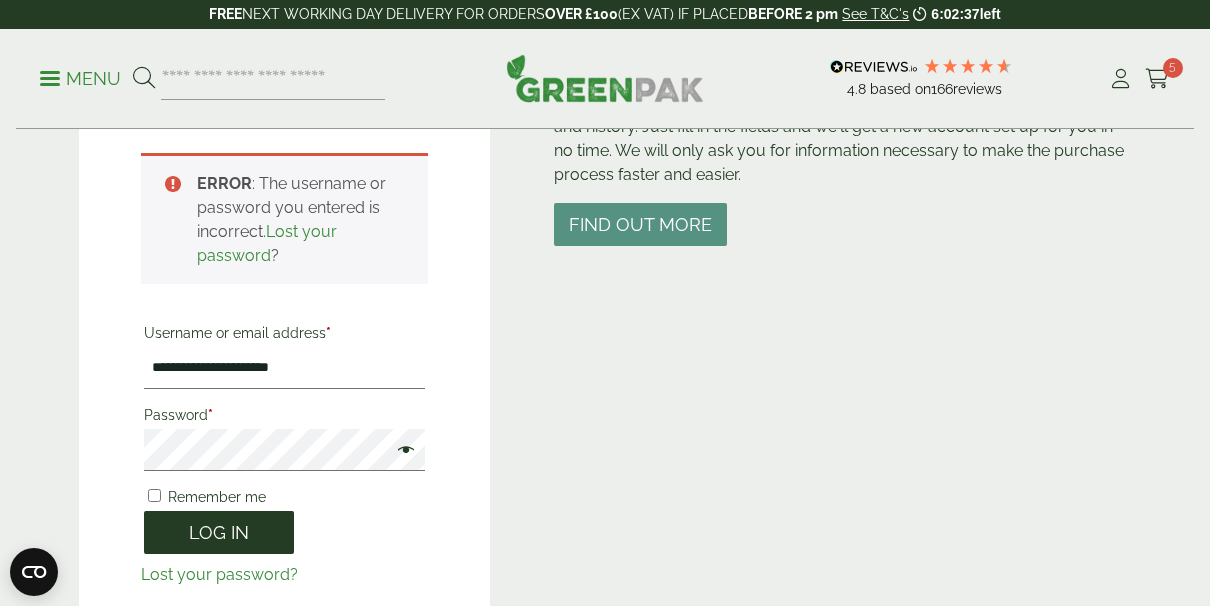 click on "Log in" at bounding box center [219, 532] 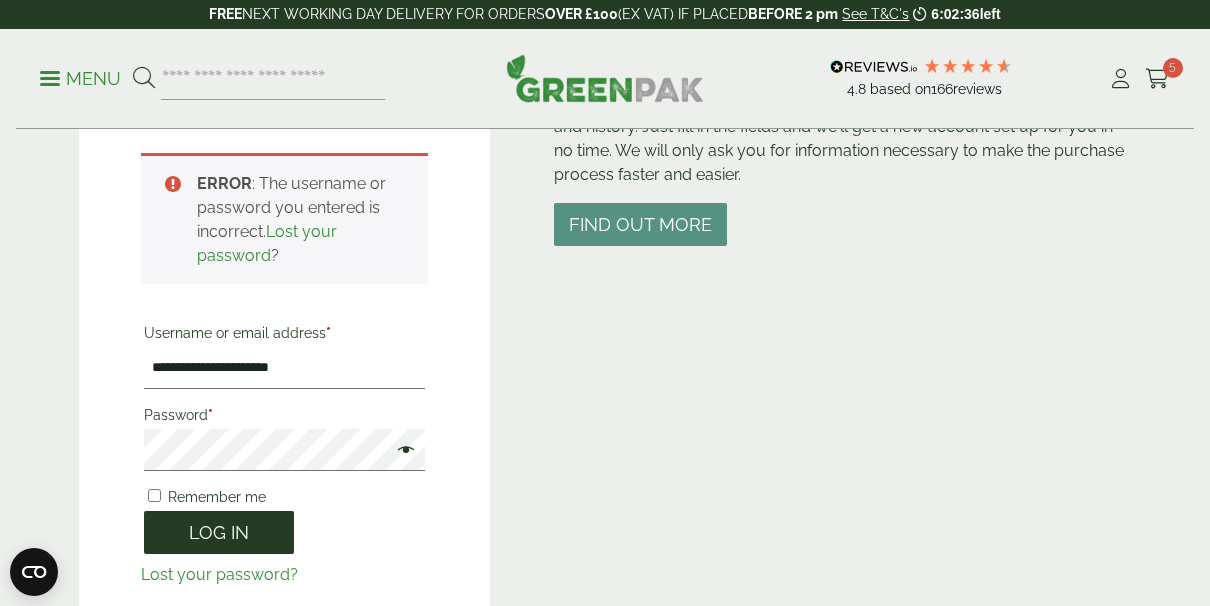 scroll, scrollTop: 439, scrollLeft: 0, axis: vertical 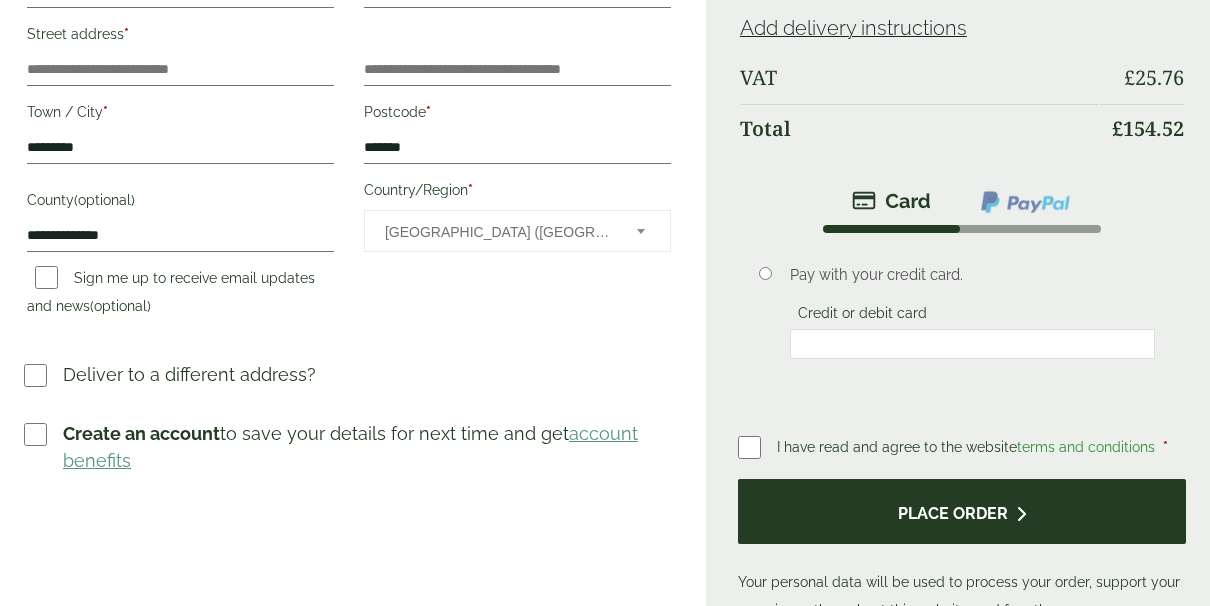 click on "Place order" at bounding box center [962, 511] 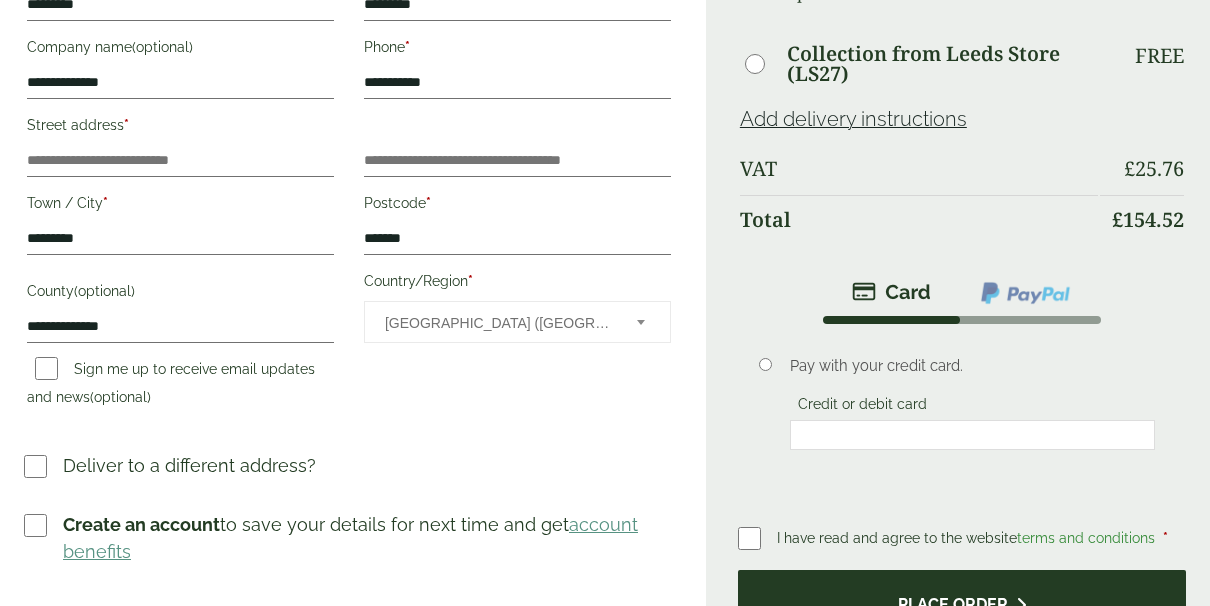 scroll, scrollTop: 0, scrollLeft: 0, axis: both 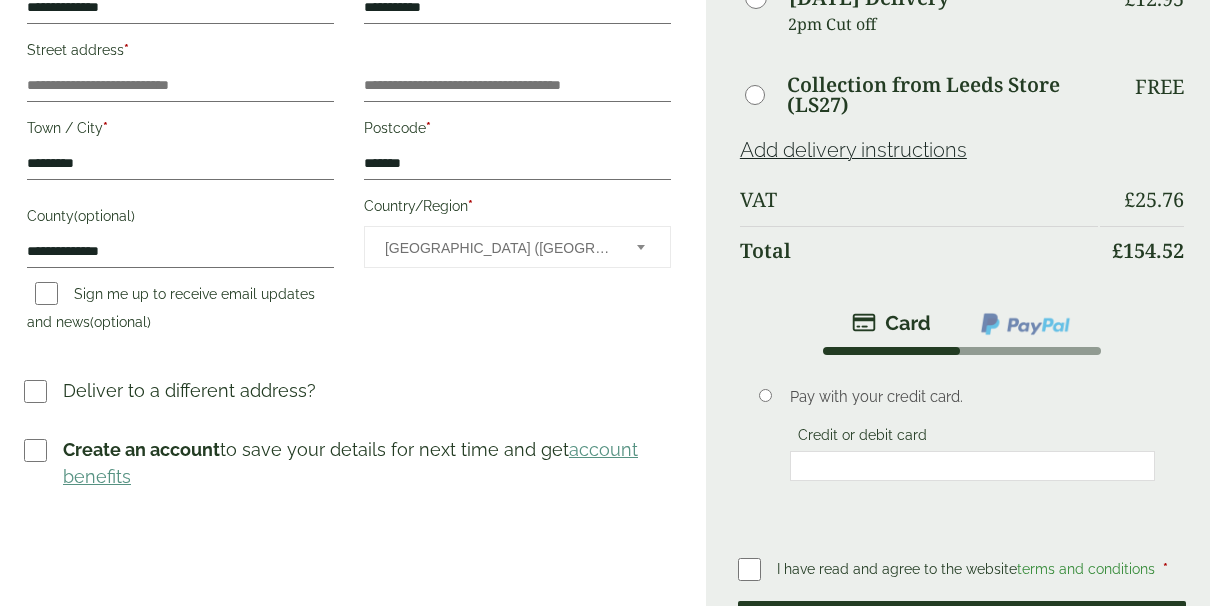 click on "Place order" at bounding box center (962, 633) 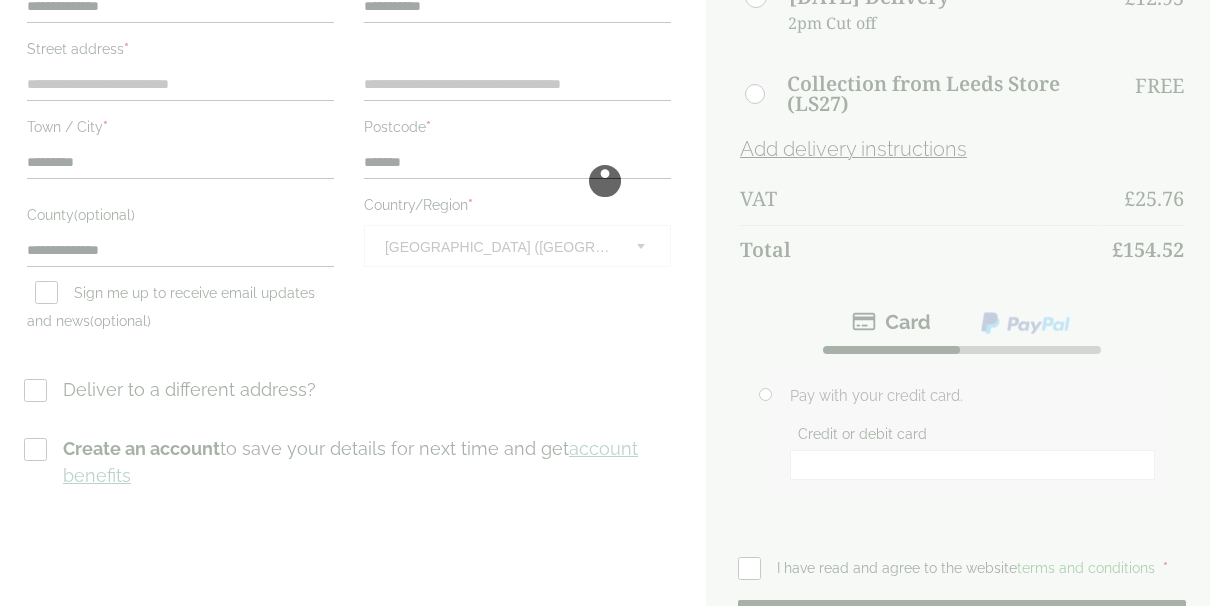scroll, scrollTop: 0, scrollLeft: 0, axis: both 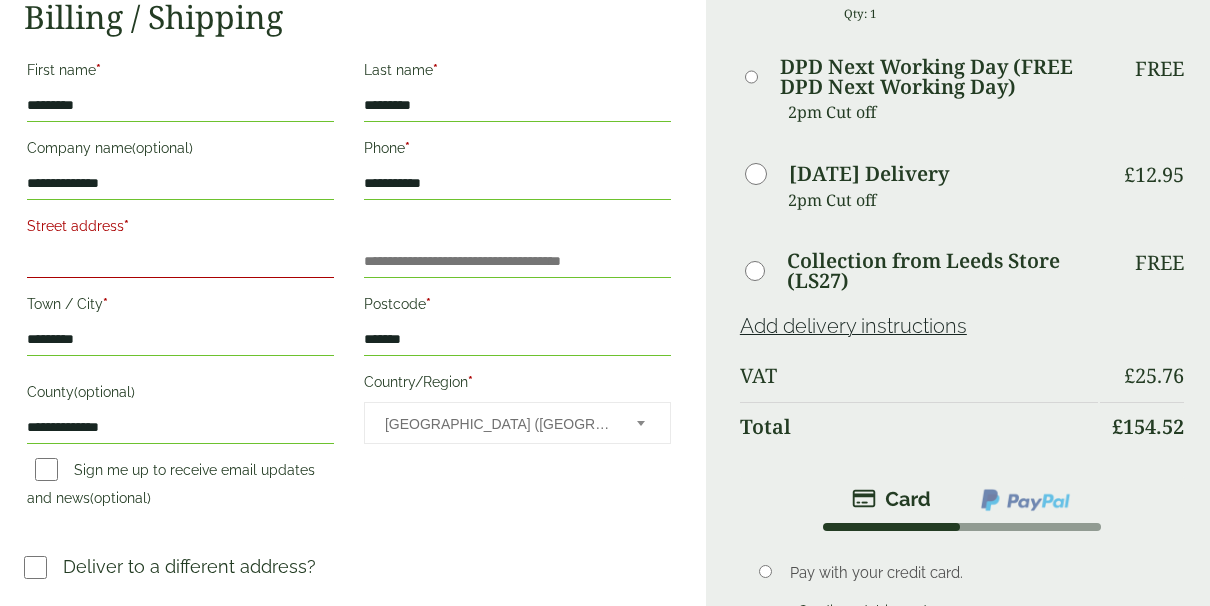 click on "Street address  *" at bounding box center (180, 262) 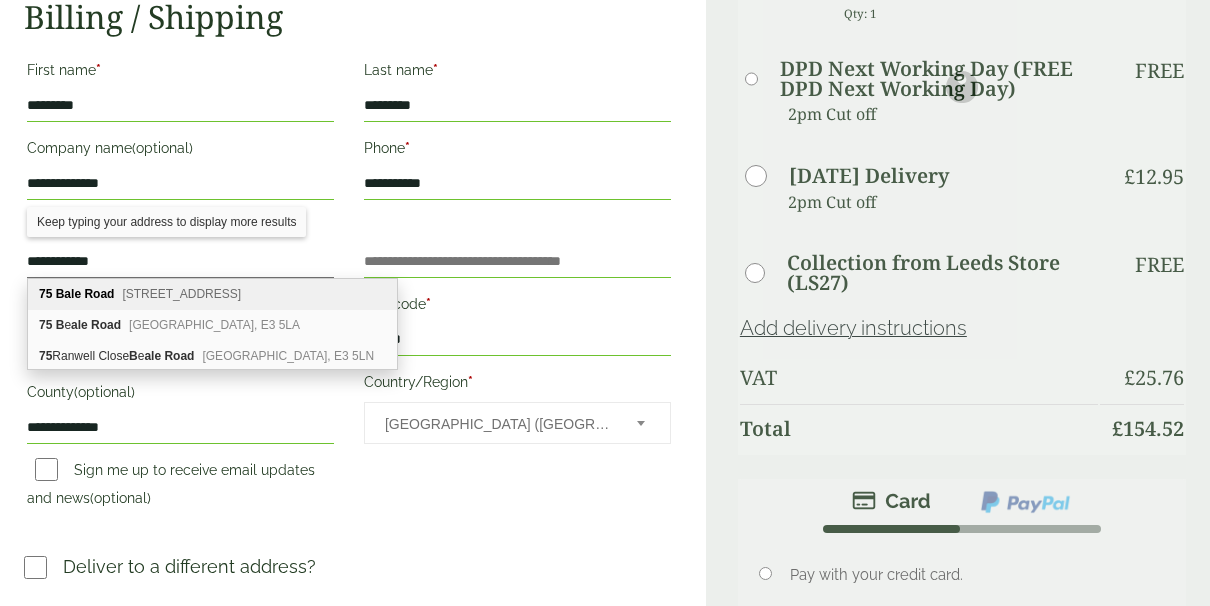 click on "Bale" at bounding box center (68, 294) 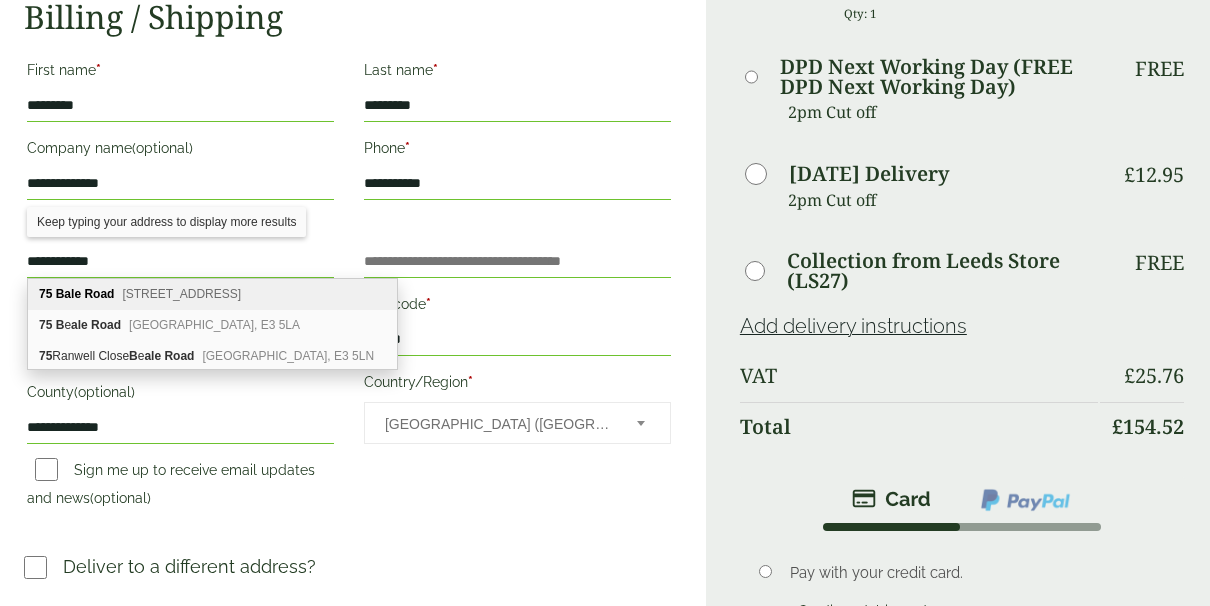 type on "**********" 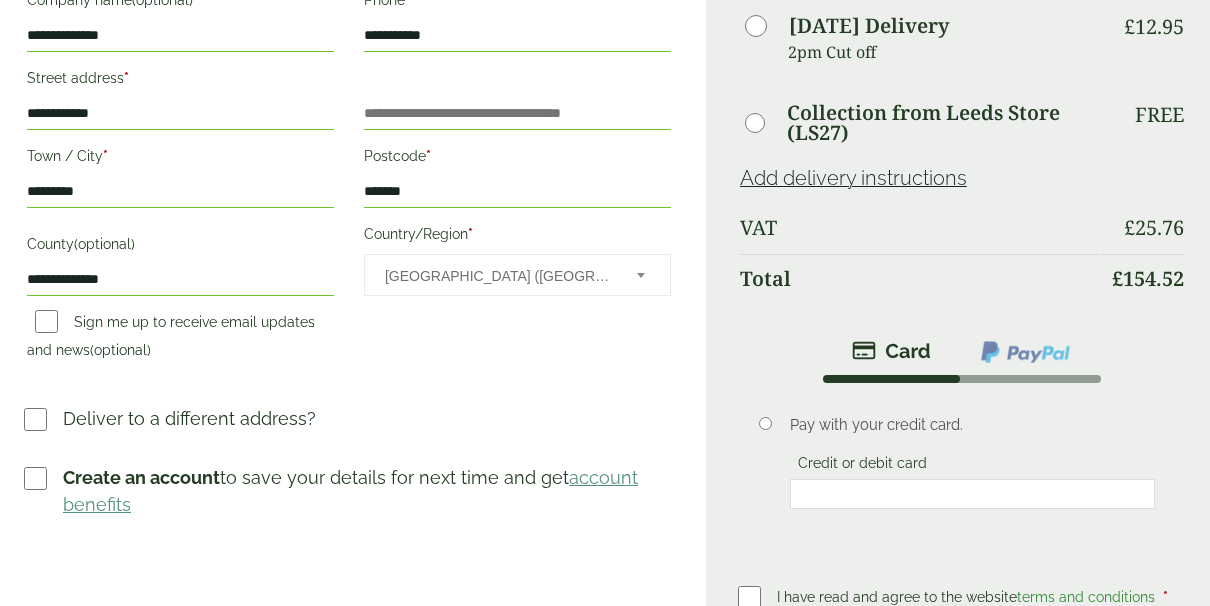 scroll, scrollTop: 555, scrollLeft: 0, axis: vertical 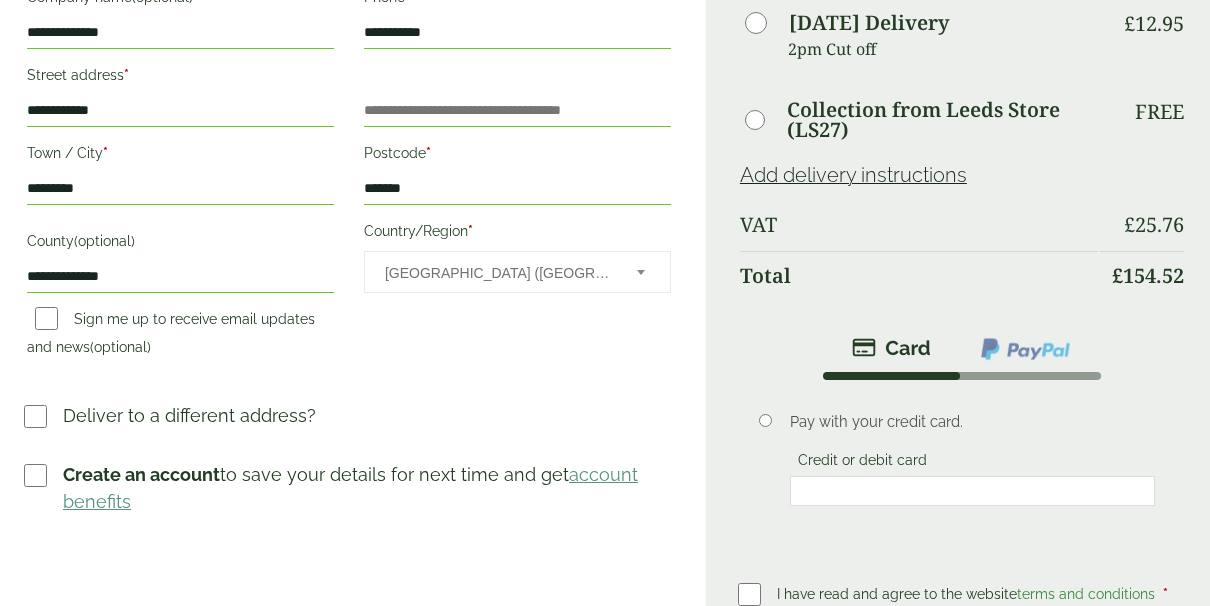 click on "Place order" at bounding box center [962, 658] 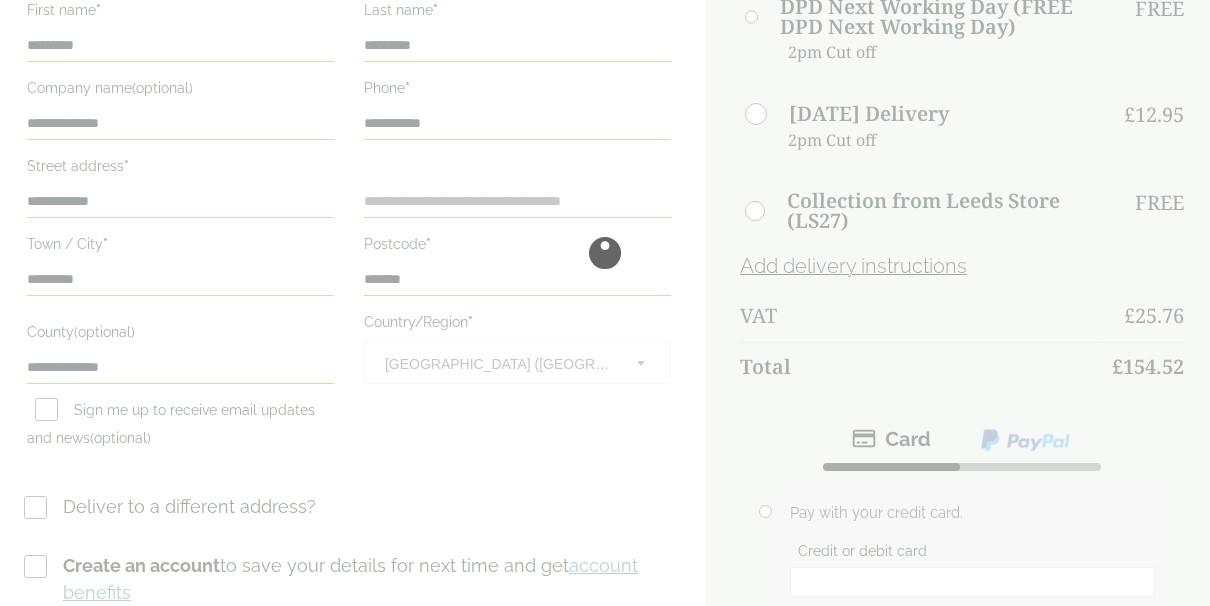 scroll, scrollTop: 0, scrollLeft: 0, axis: both 